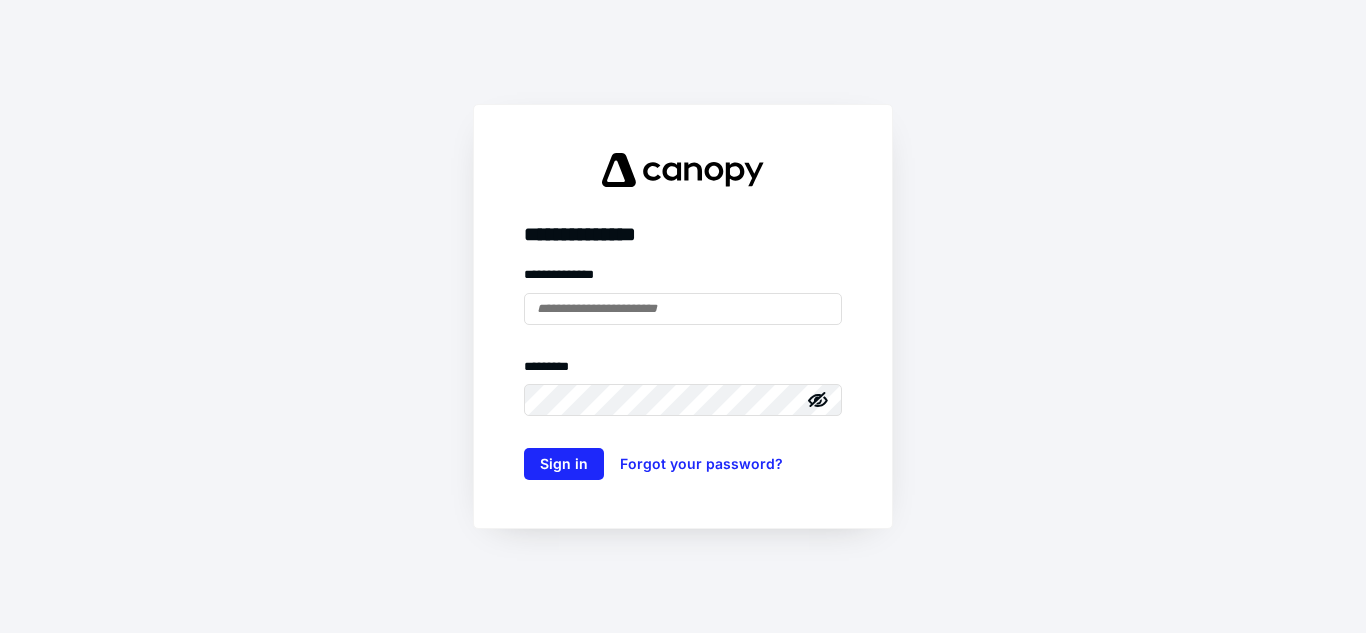 scroll, scrollTop: 0, scrollLeft: 0, axis: both 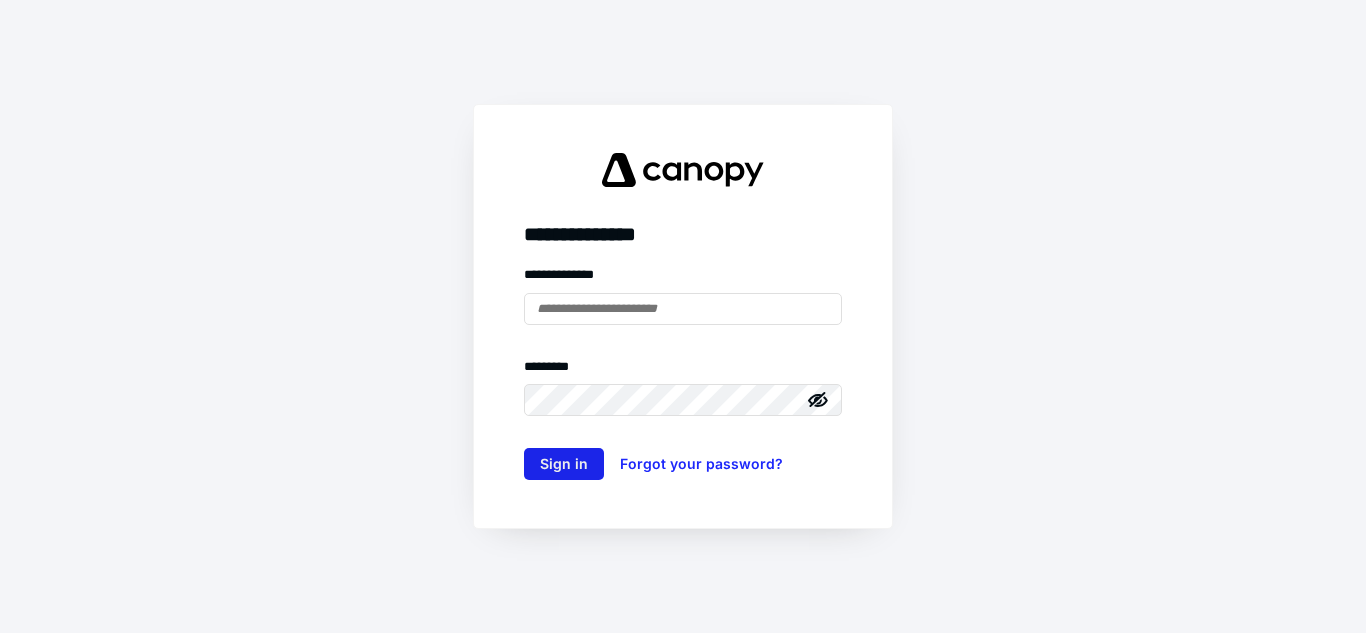 type on "**********" 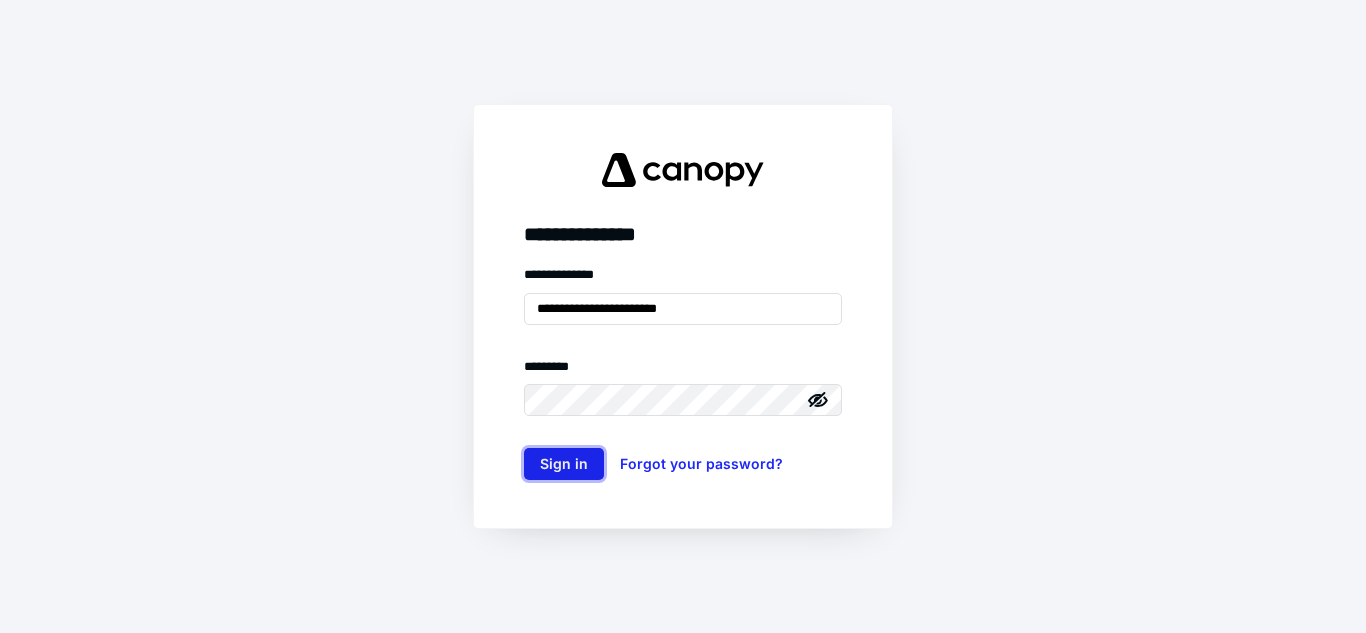 click on "Sign in" at bounding box center (564, 464) 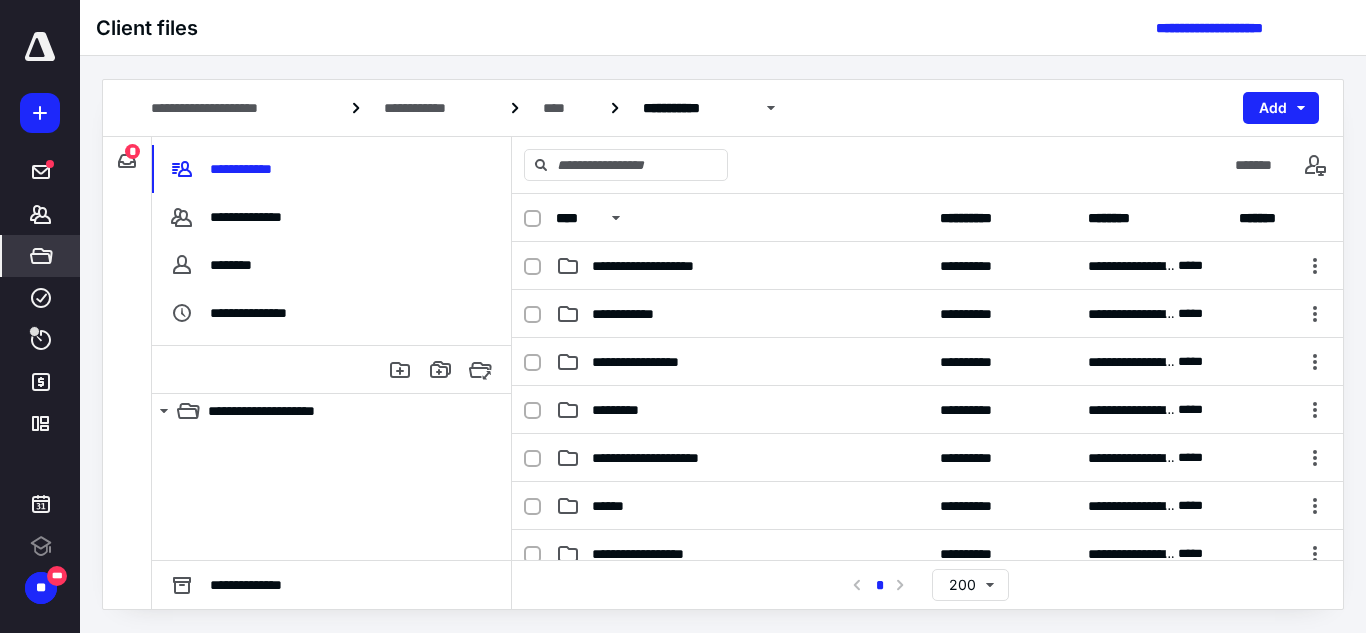 scroll, scrollTop: 0, scrollLeft: 0, axis: both 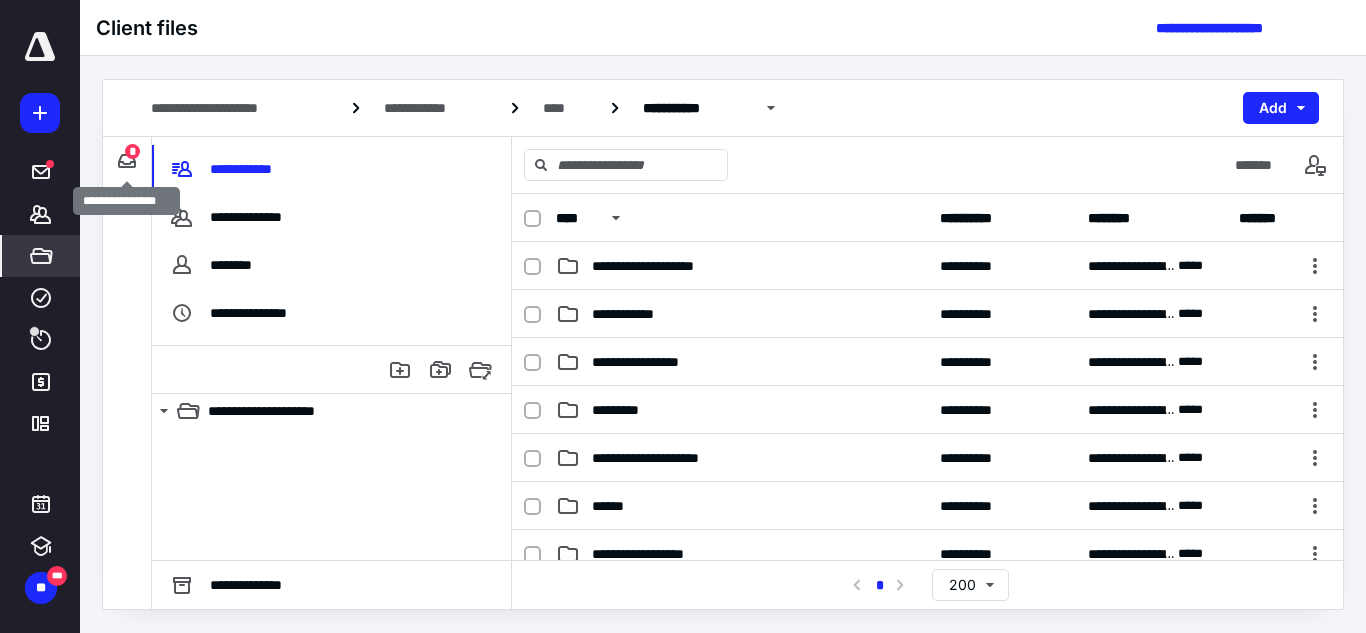 click on "*" at bounding box center [132, 151] 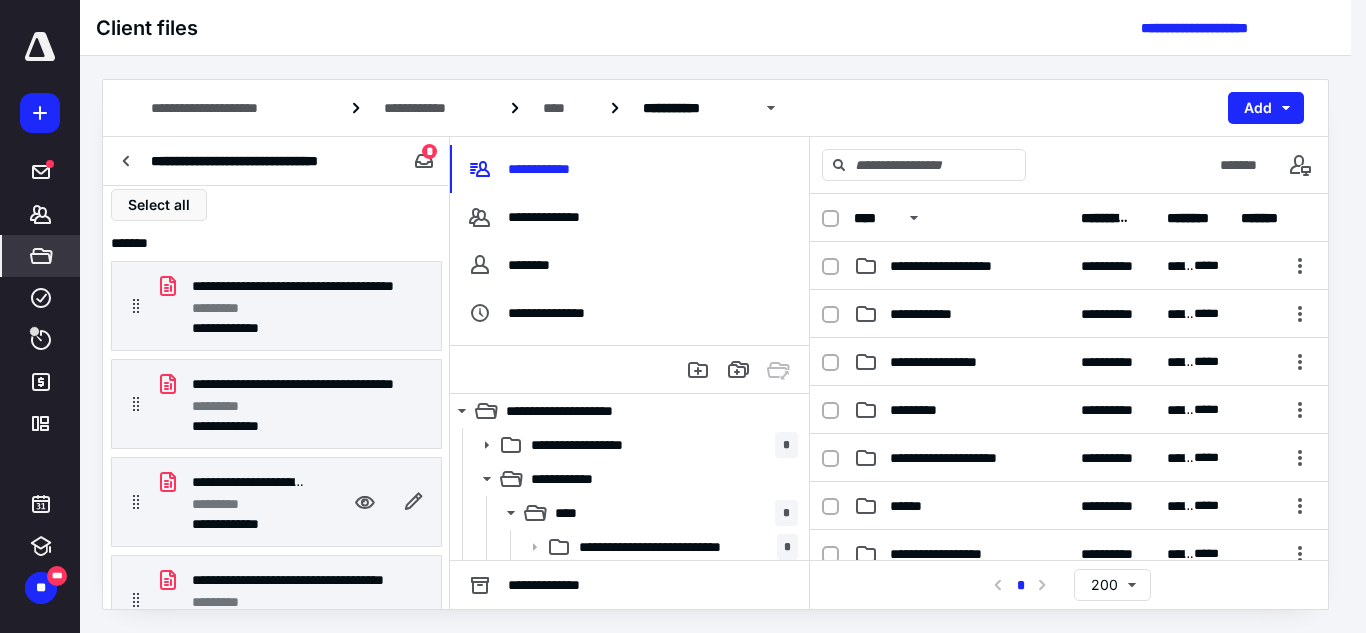 scroll, scrollTop: 0, scrollLeft: 0, axis: both 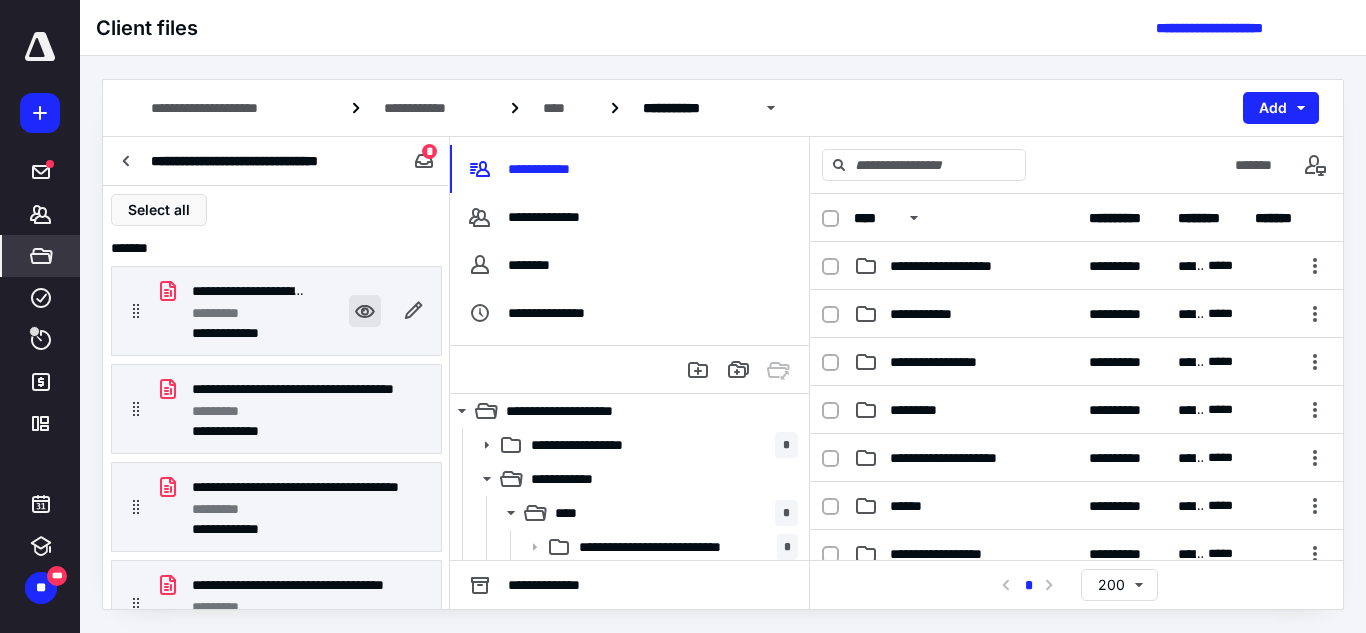click at bounding box center [365, 311] 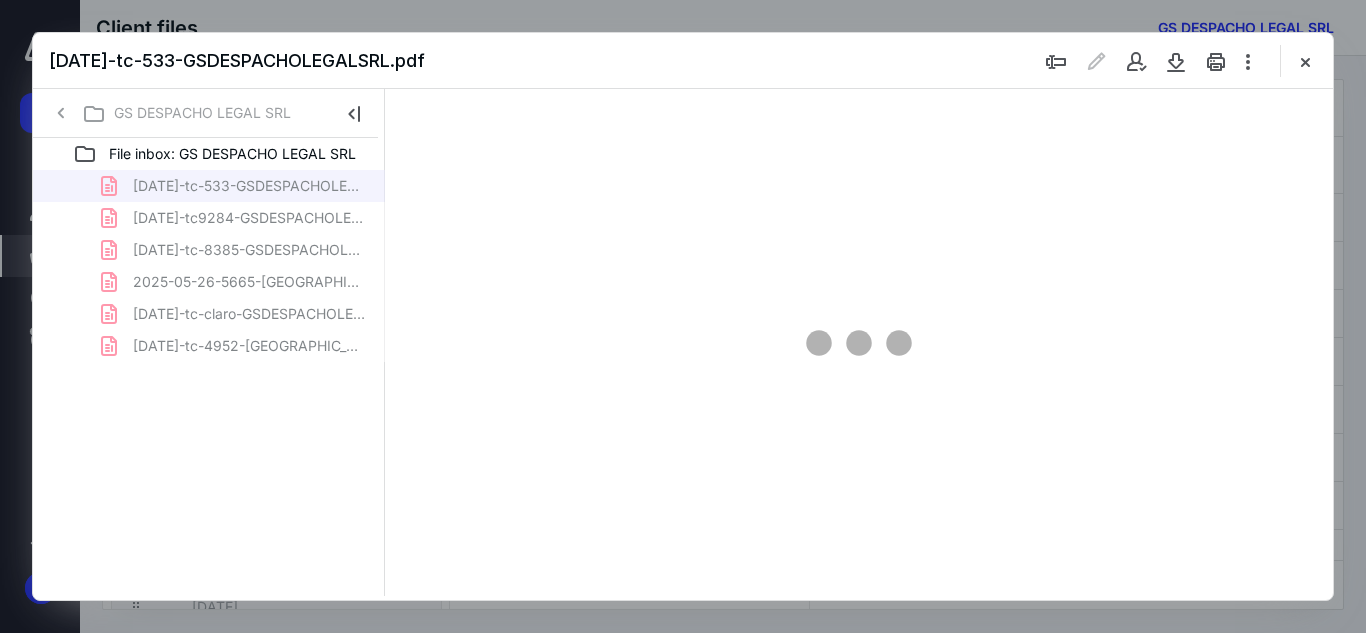 scroll, scrollTop: 0, scrollLeft: 0, axis: both 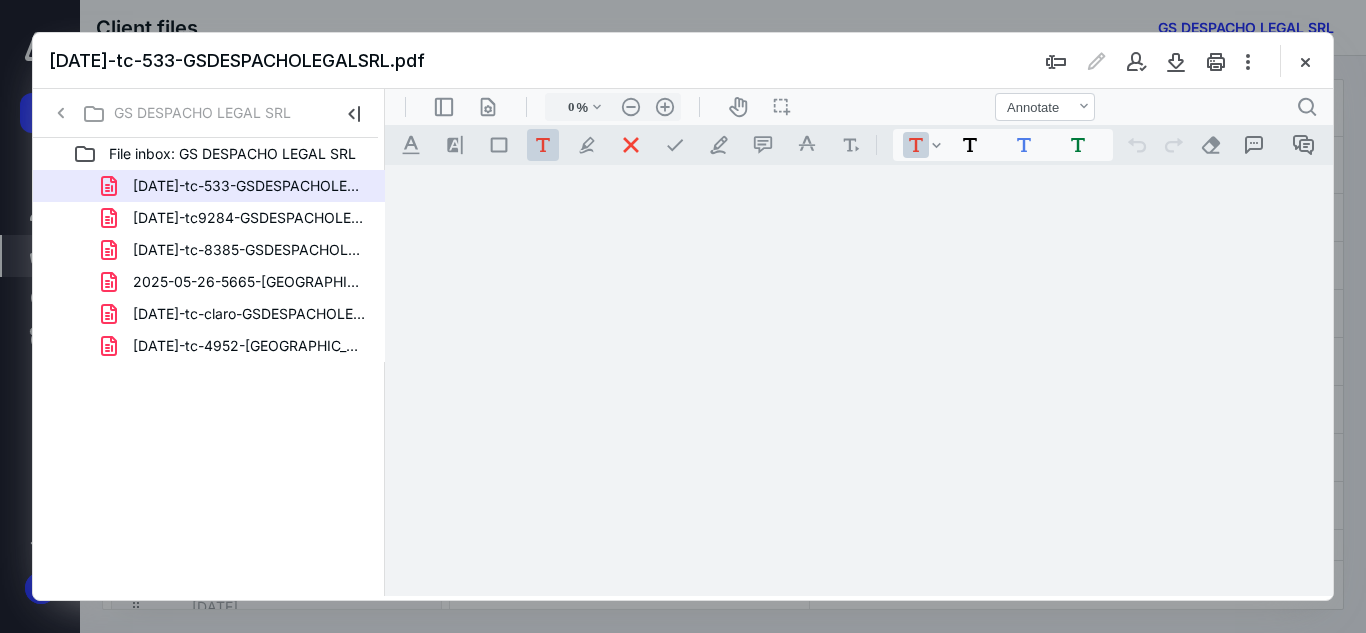 type on "53" 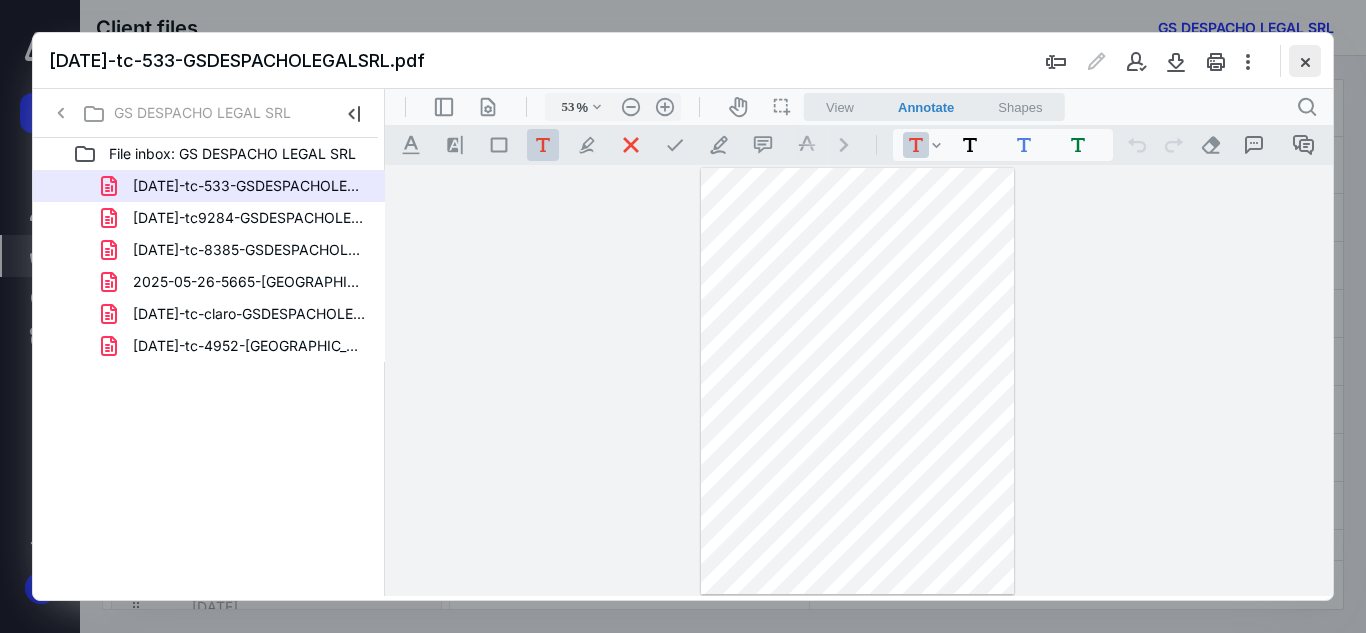click at bounding box center (1305, 61) 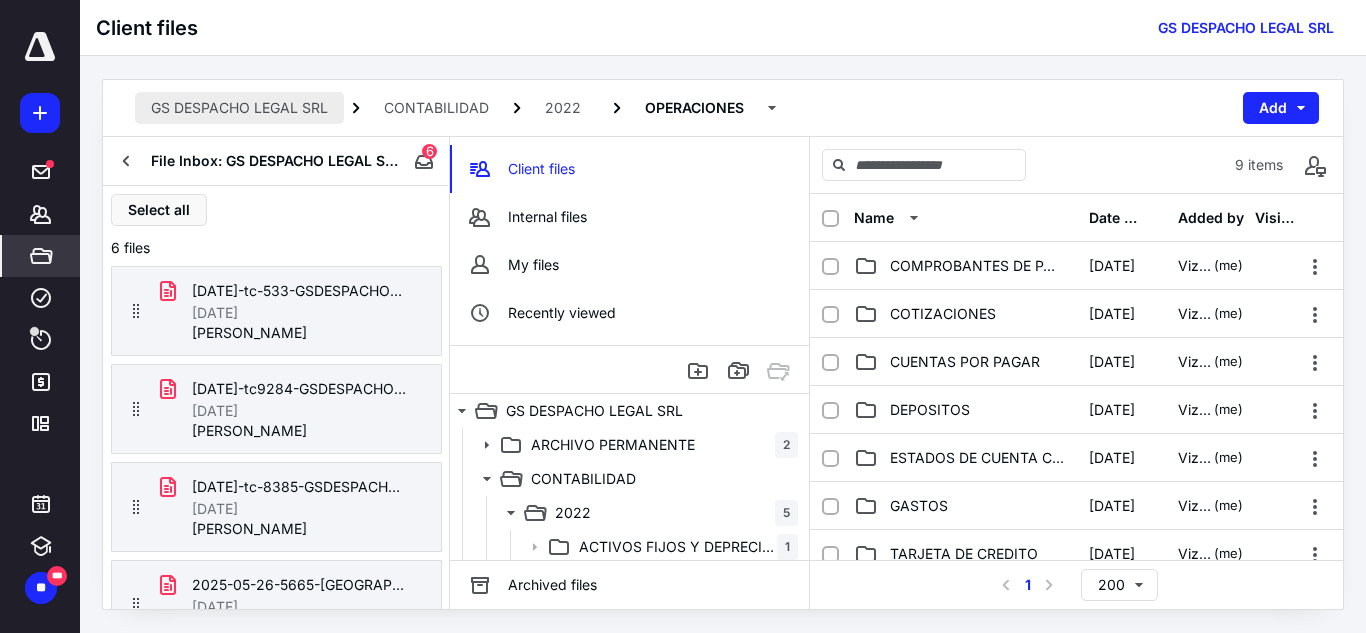 click on "GS DESPACHO LEGAL SRL" at bounding box center [239, 108] 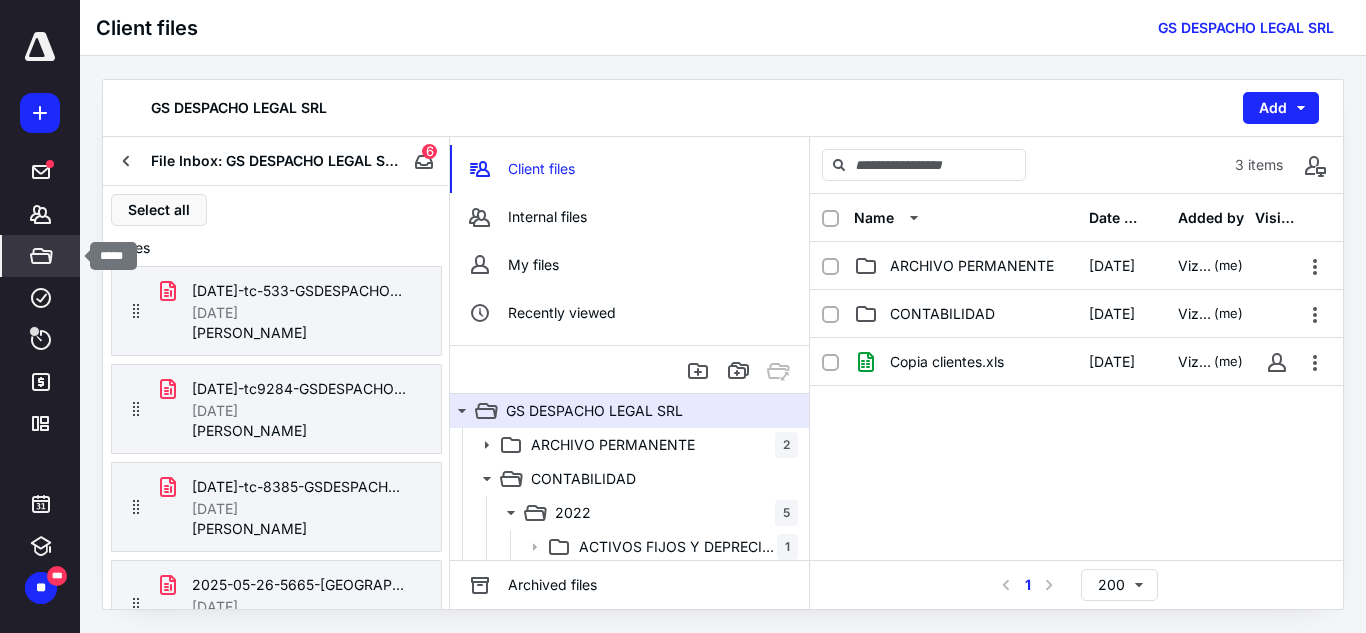 click 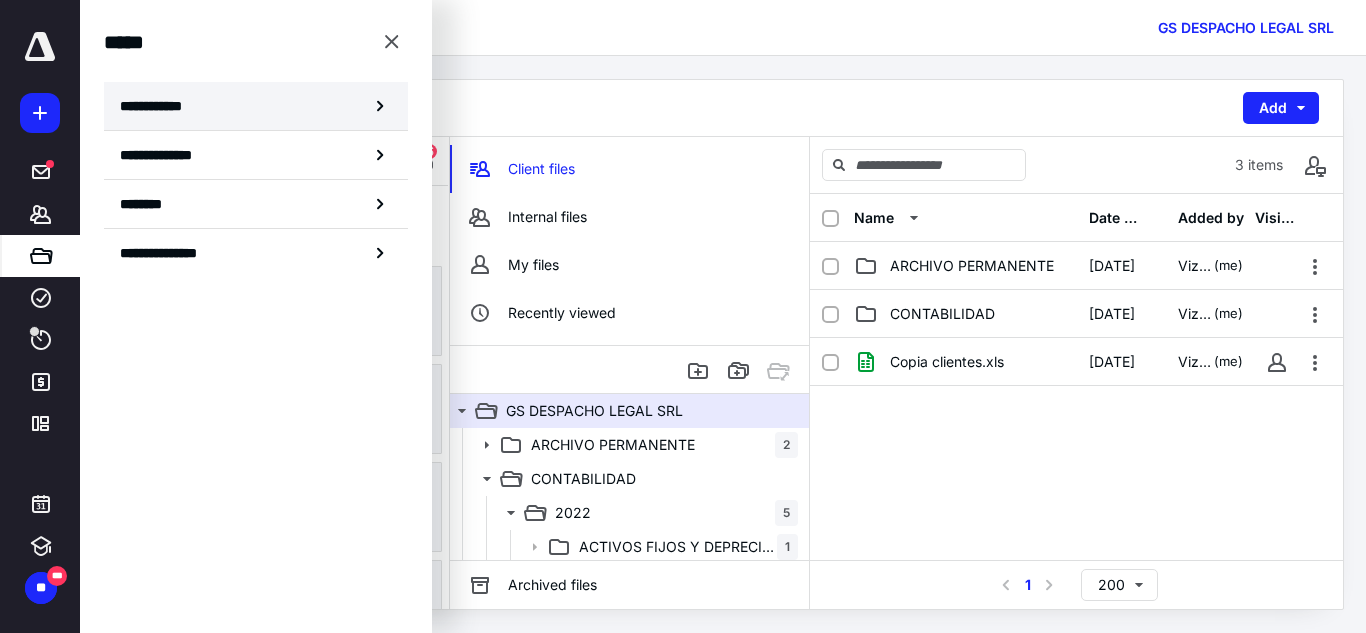 click on "**********" at bounding box center [157, 106] 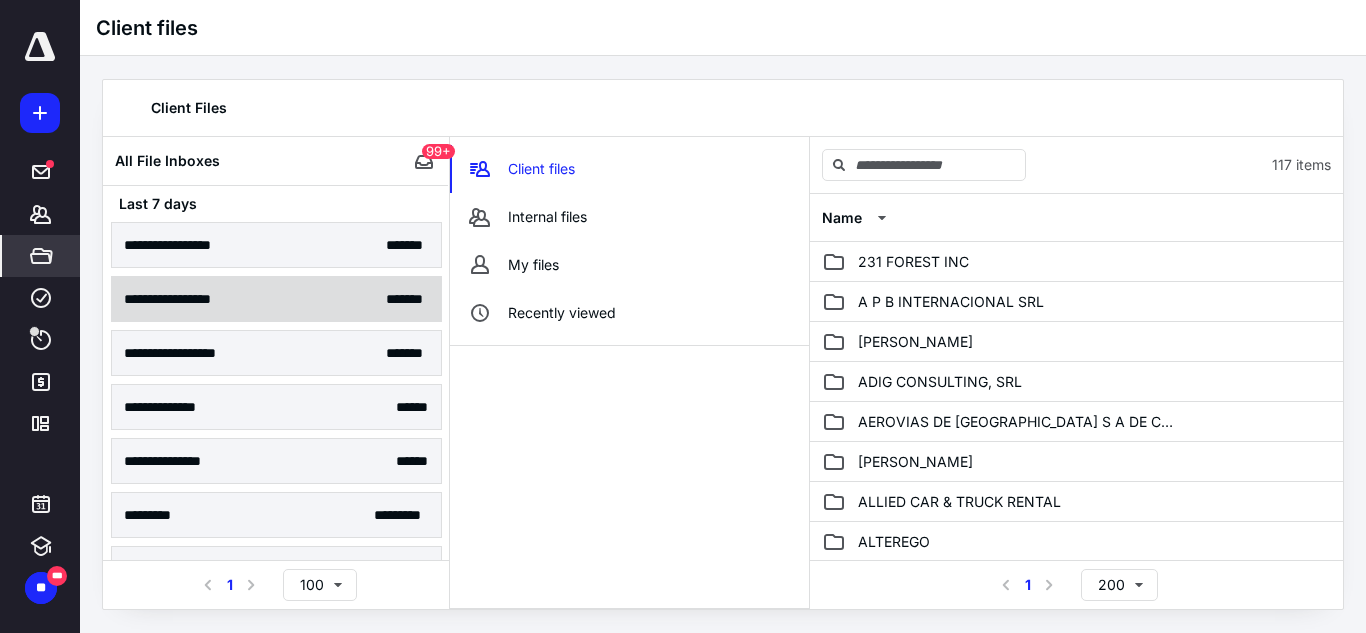 click on "**********" at bounding box center [201, 299] 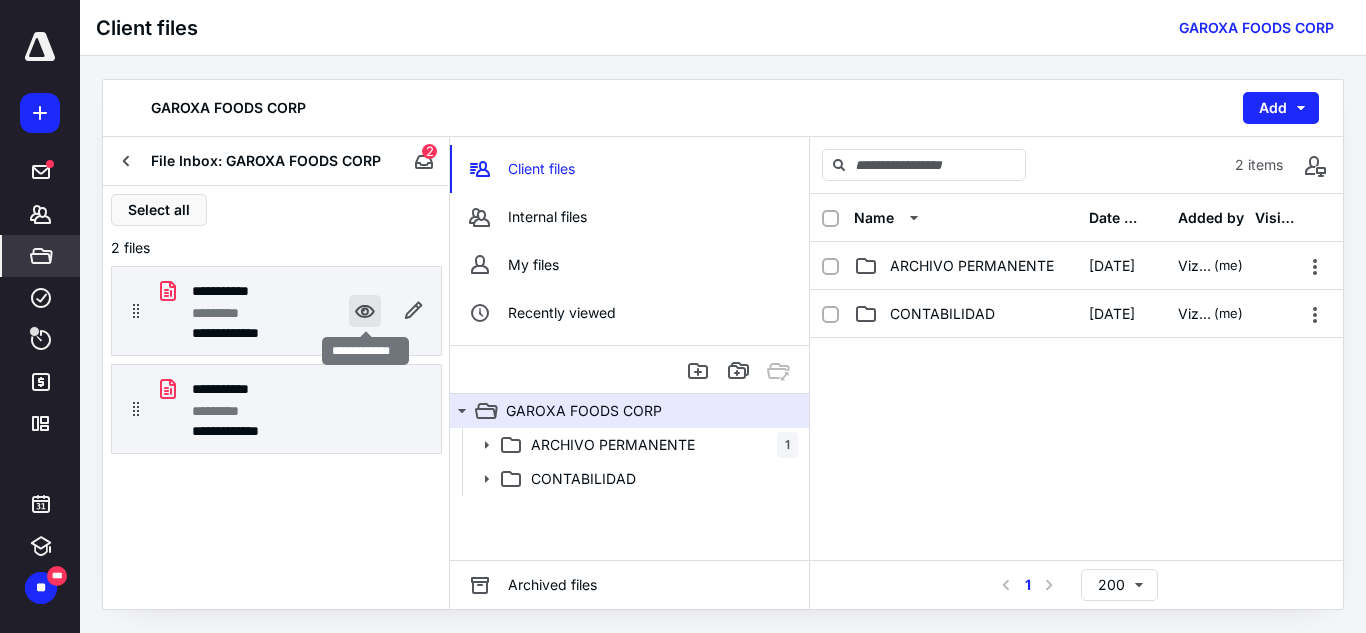 click at bounding box center (365, 311) 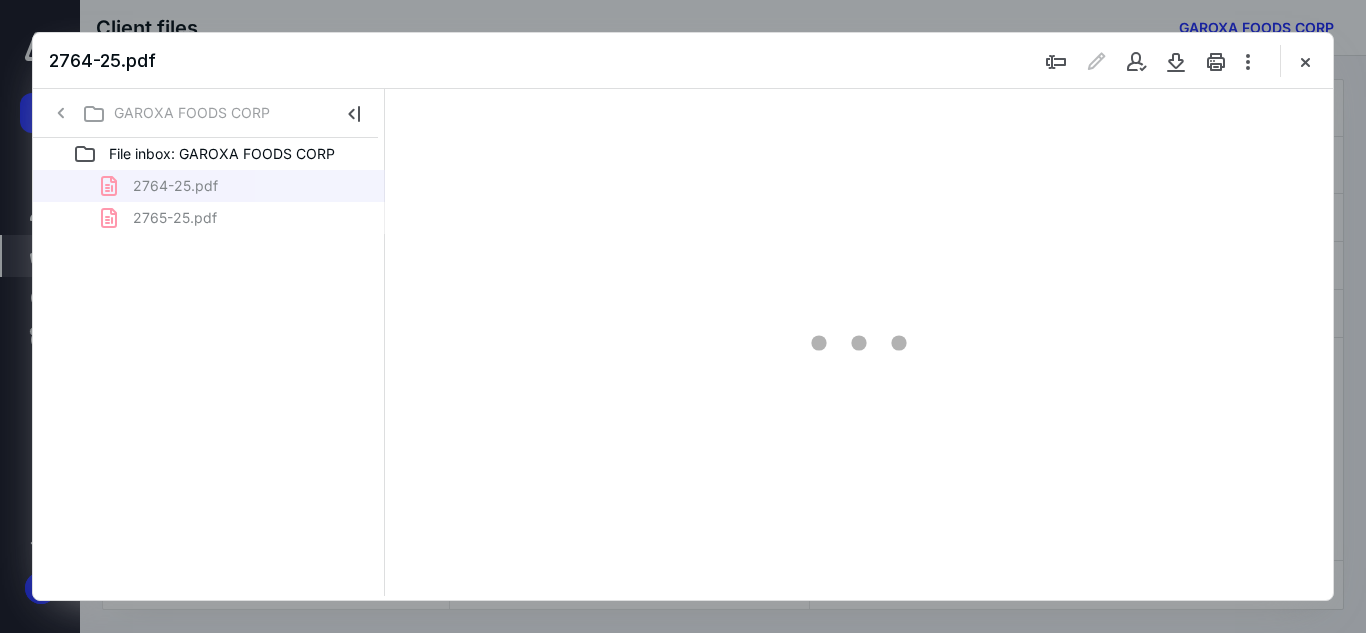 scroll, scrollTop: 0, scrollLeft: 0, axis: both 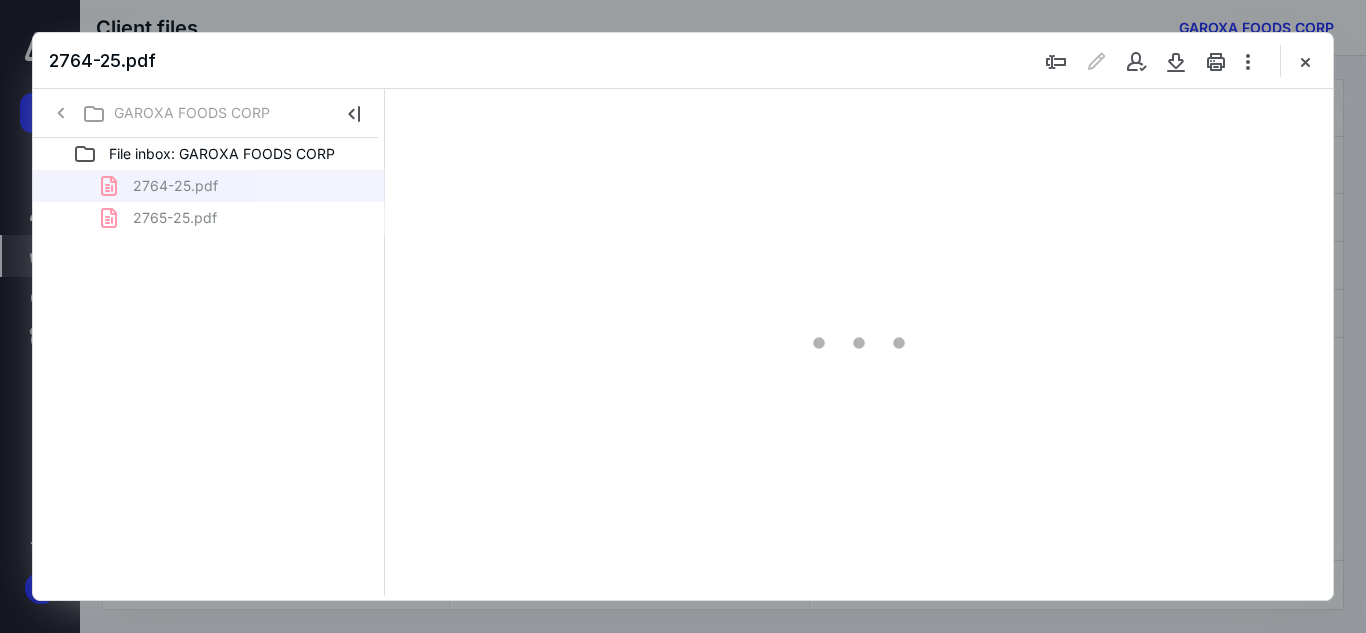 type on "51" 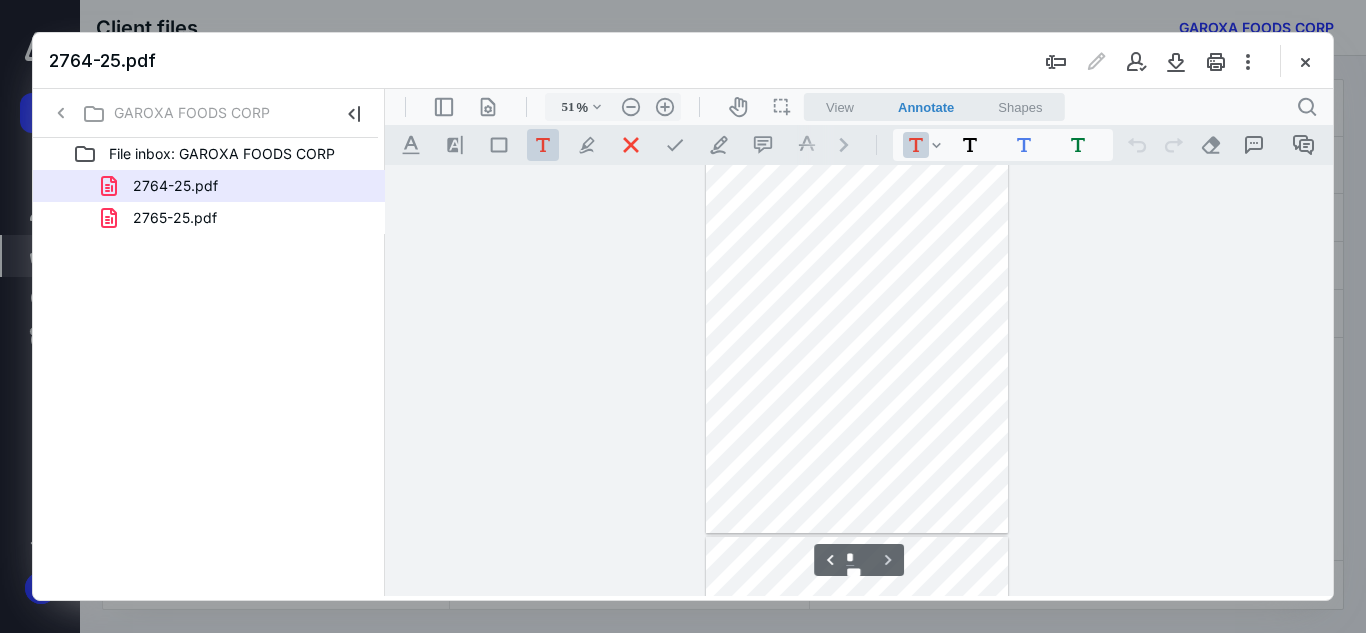 scroll, scrollTop: 0, scrollLeft: 0, axis: both 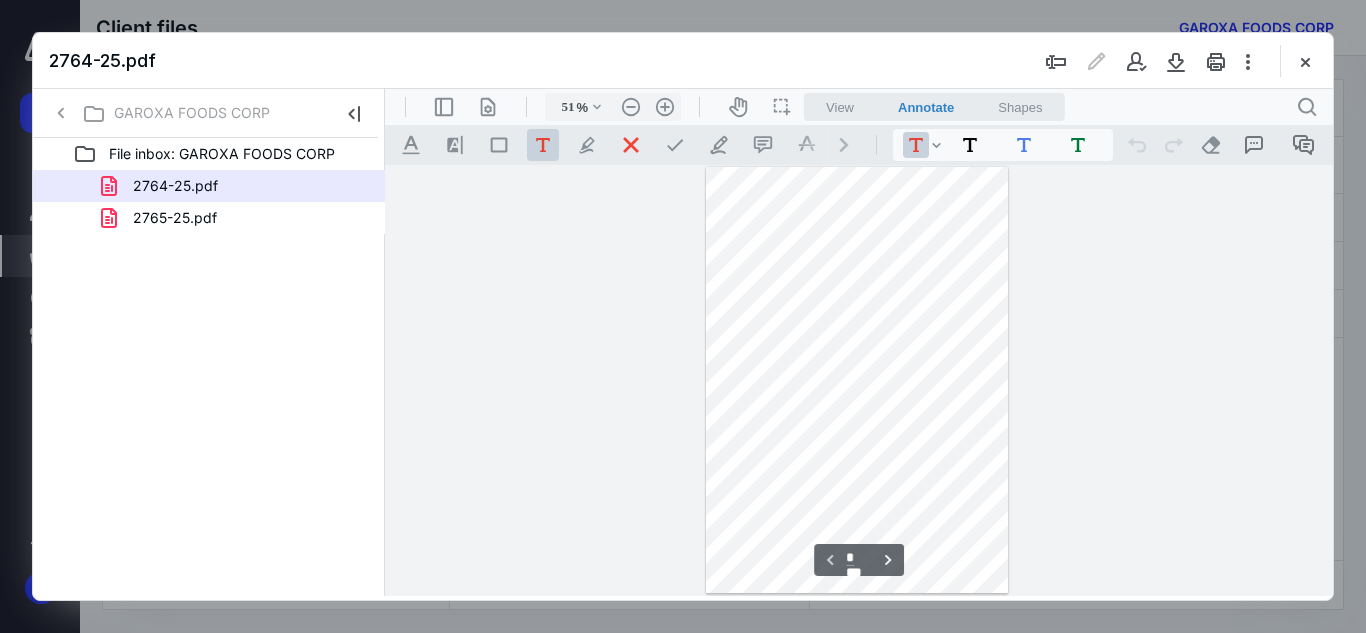 type on "*" 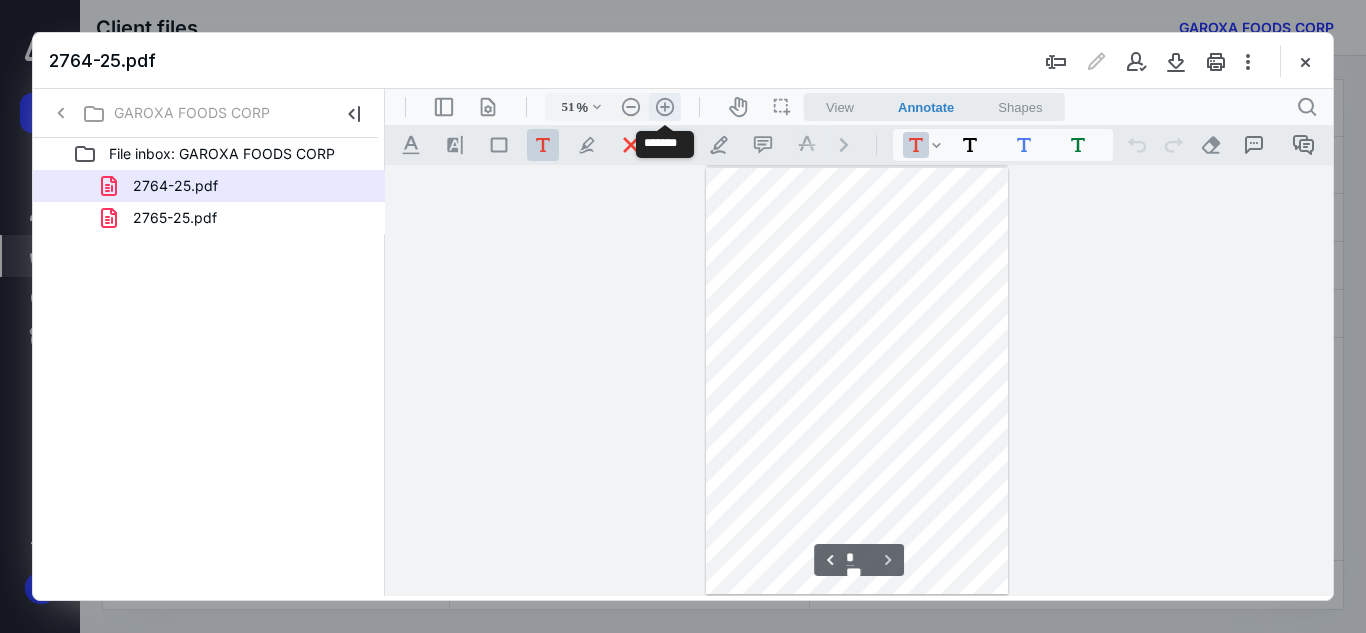 click on ".cls-1{fill:#abb0c4;} icon - header - zoom - in - line" at bounding box center (665, 107) 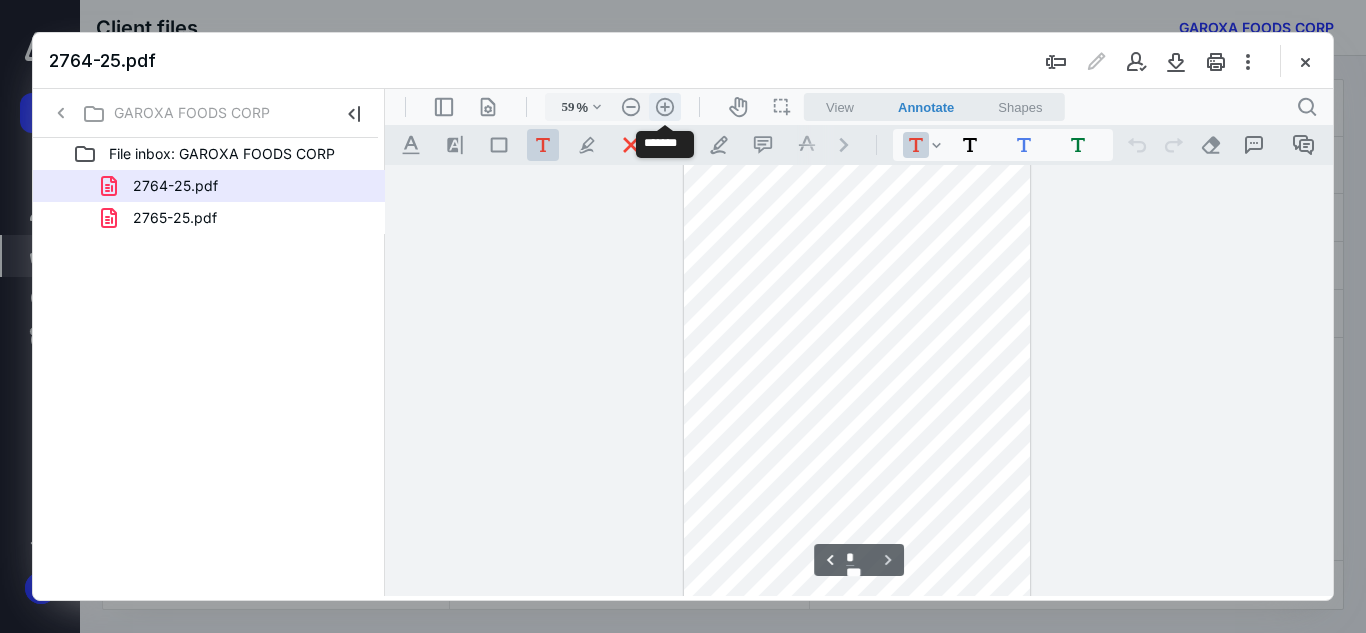 click on ".cls-1{fill:#abb0c4;} icon - header - zoom - in - line" at bounding box center [665, 107] 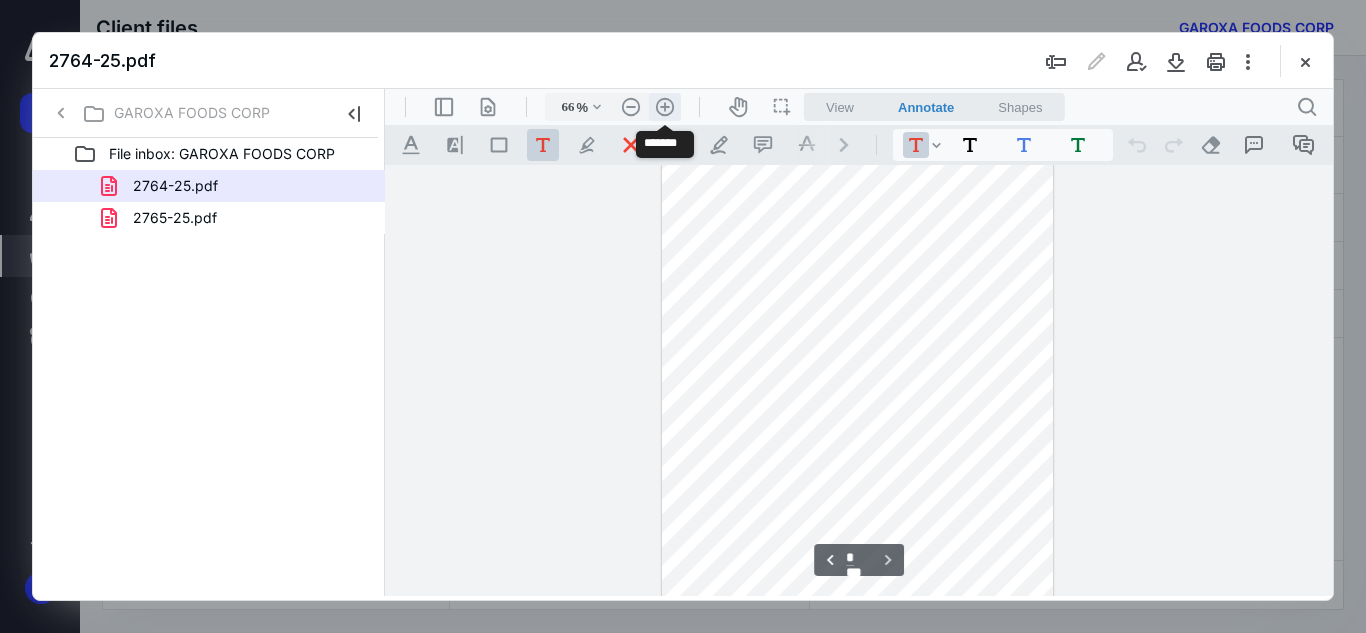 click on ".cls-1{fill:#abb0c4;} icon - header - zoom - in - line" at bounding box center [665, 107] 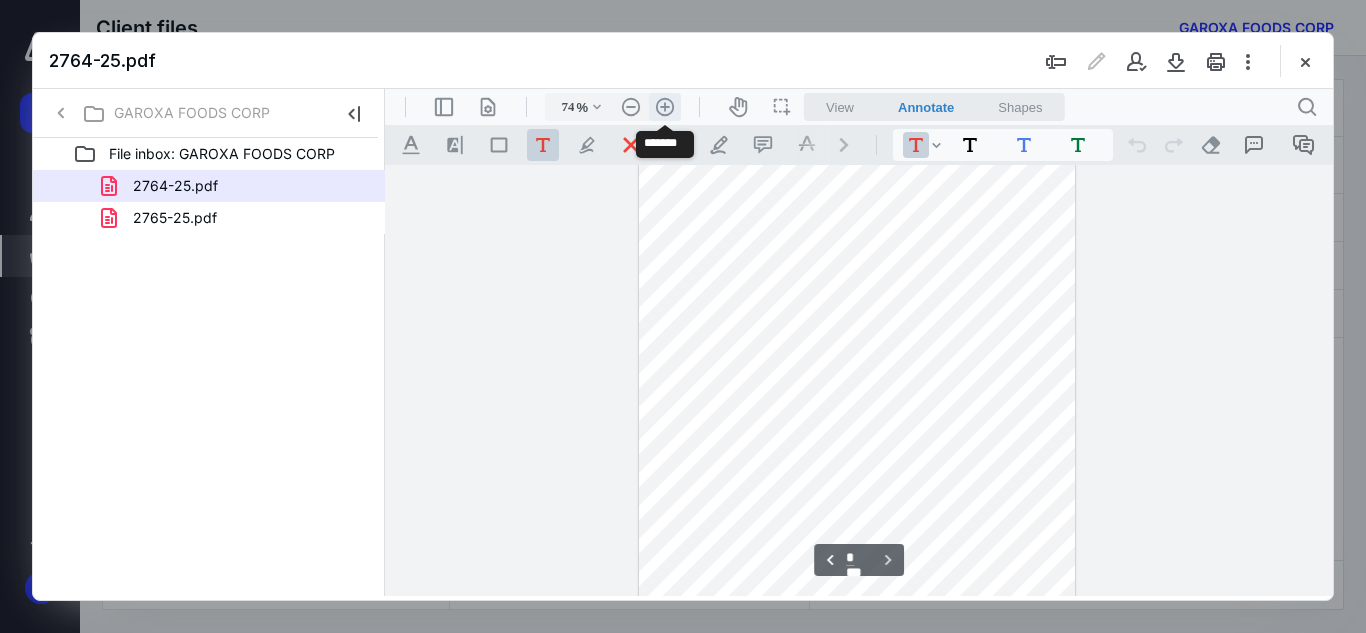 click on ".cls-1{fill:#abb0c4;} icon - header - zoom - in - line" at bounding box center (665, 107) 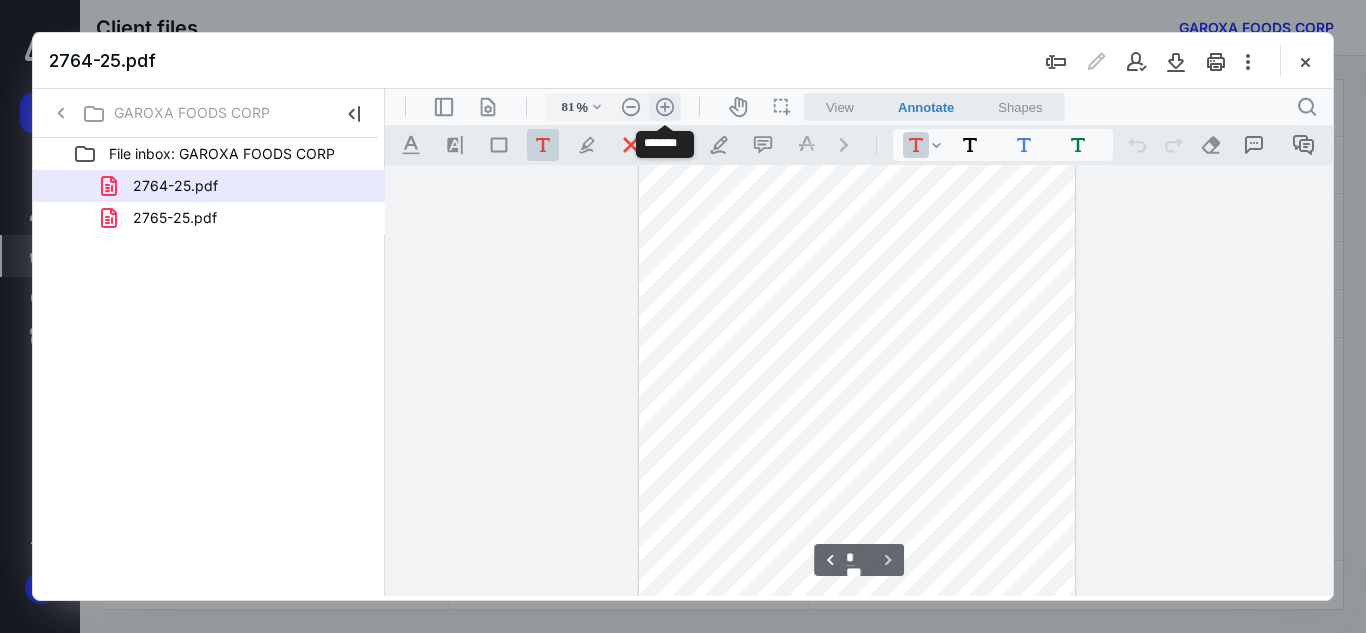 click on ".cls-1{fill:#abb0c4;} icon - header - zoom - in - line" at bounding box center (665, 107) 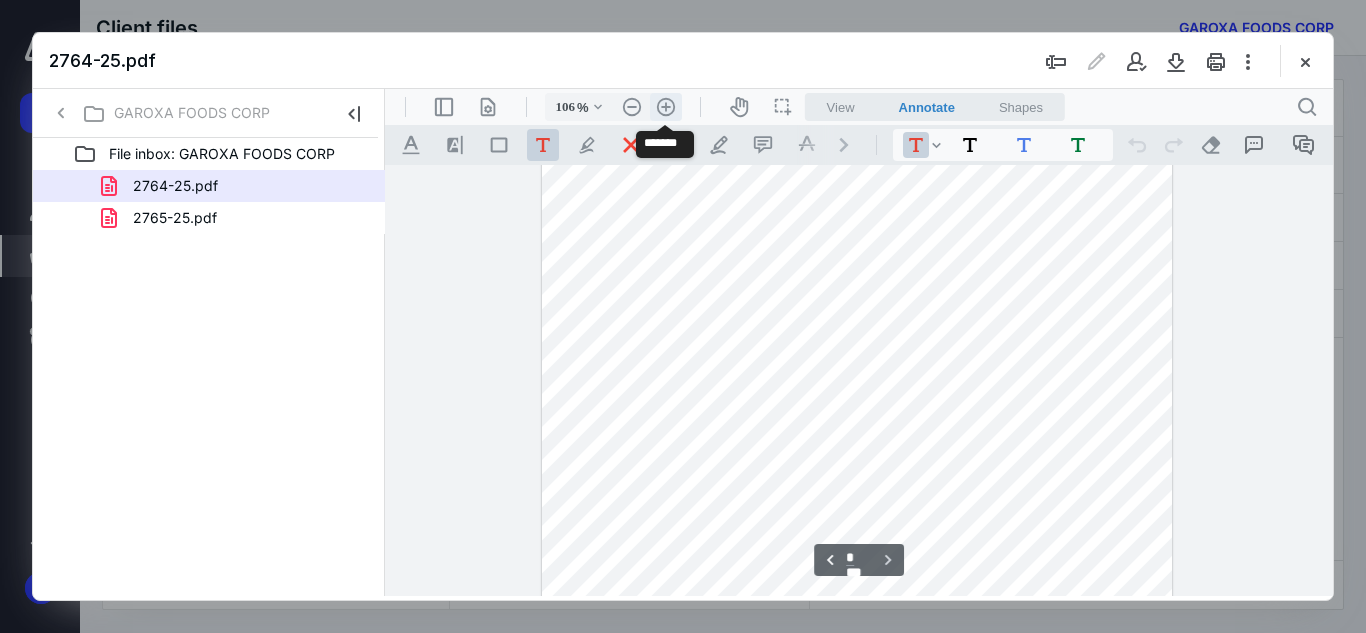 click on ".cls-1{fill:#abb0c4;} icon - header - zoom - in - line" at bounding box center [666, 107] 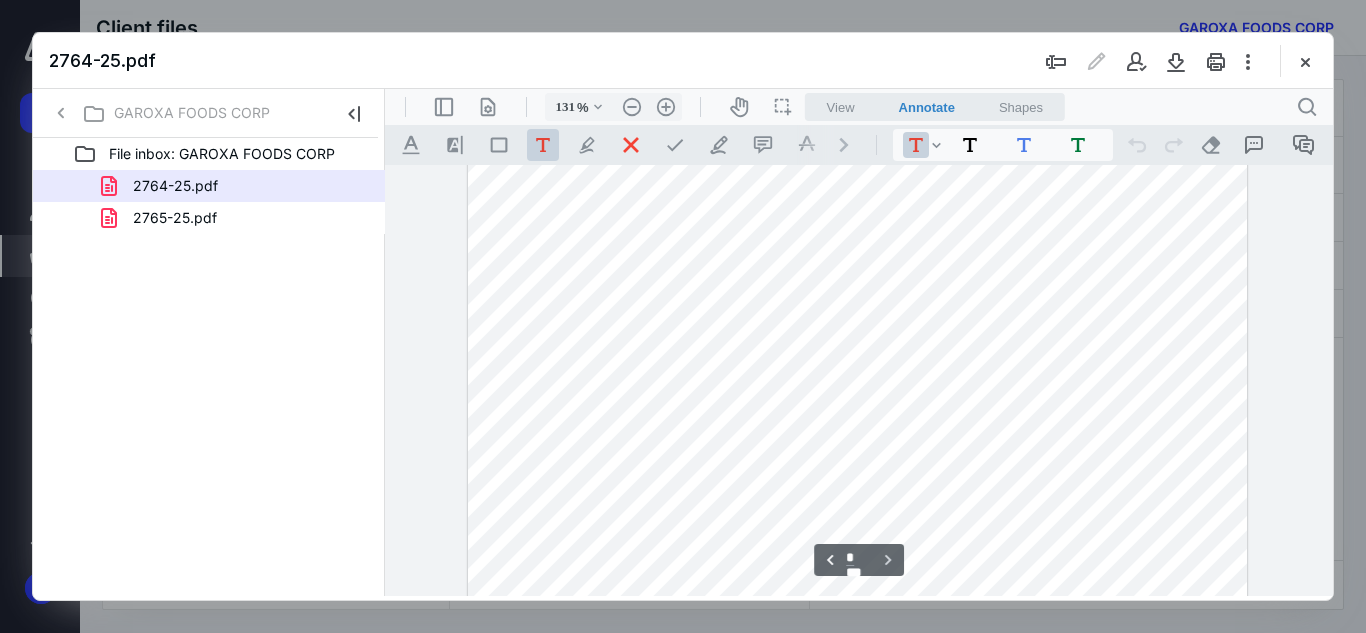 scroll, scrollTop: 1289, scrollLeft: 0, axis: vertical 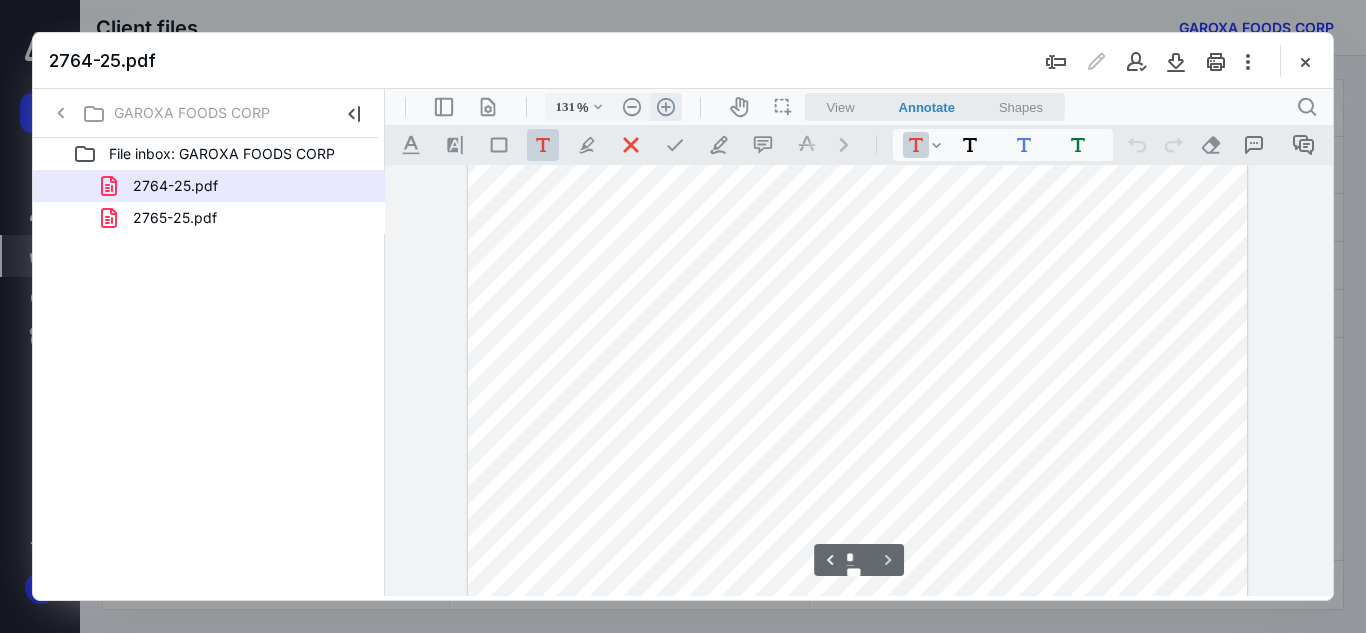 click on ".cls-1{fill:#abb0c4;} icon - header - zoom - in - line" at bounding box center [666, 107] 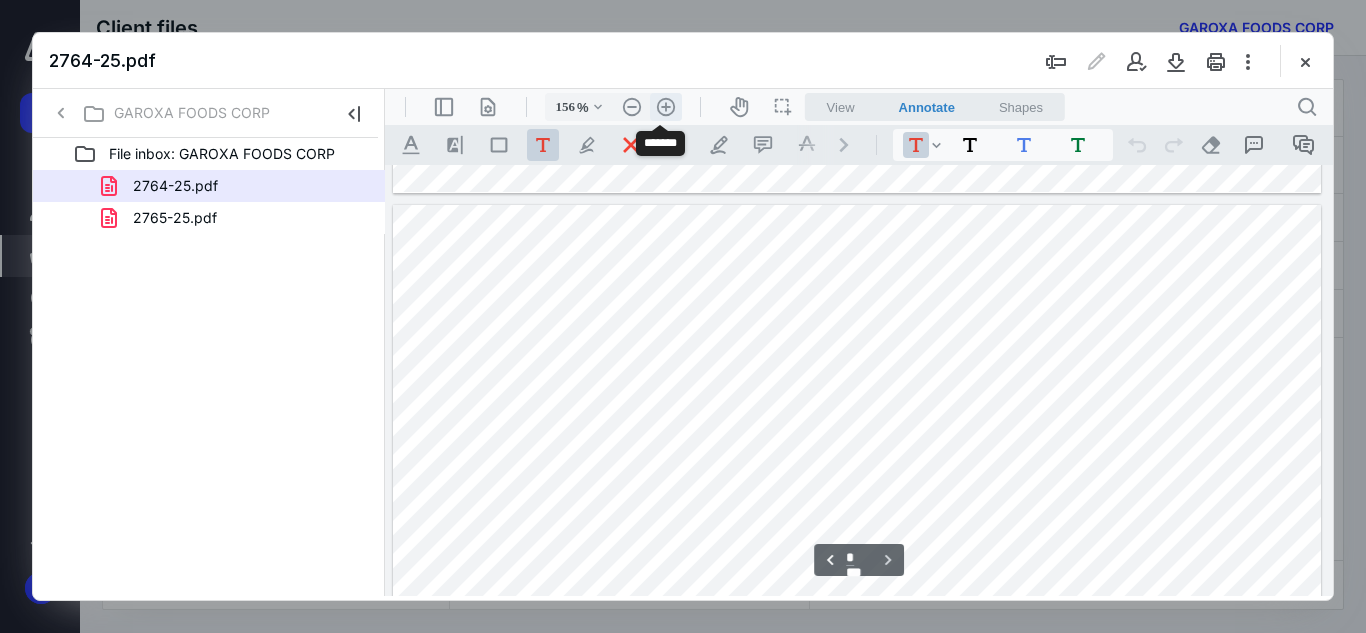 scroll, scrollTop: 1569, scrollLeft: 3, axis: both 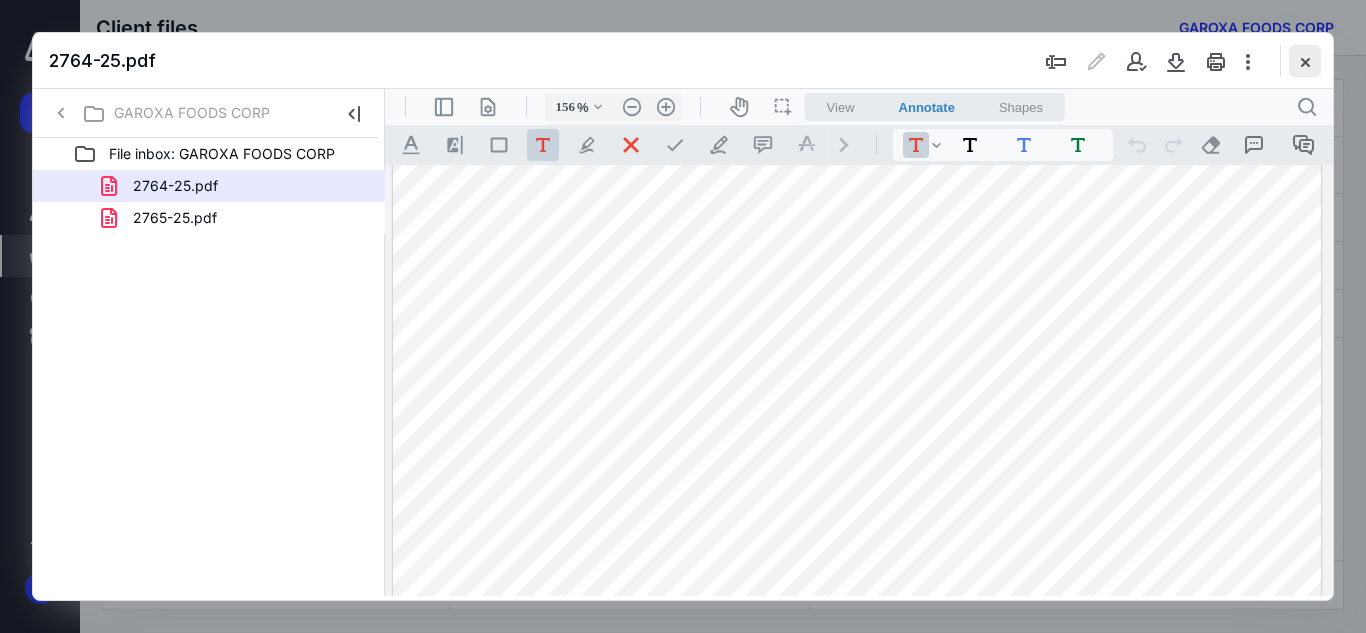 click at bounding box center (1305, 61) 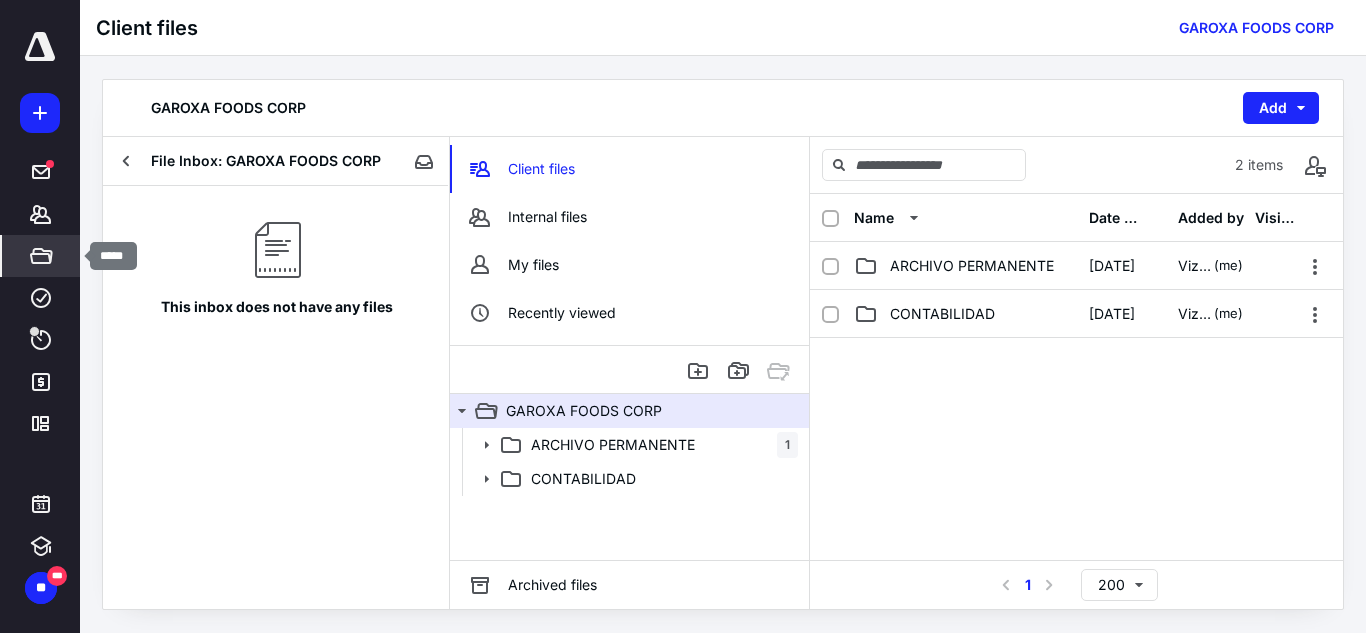 click 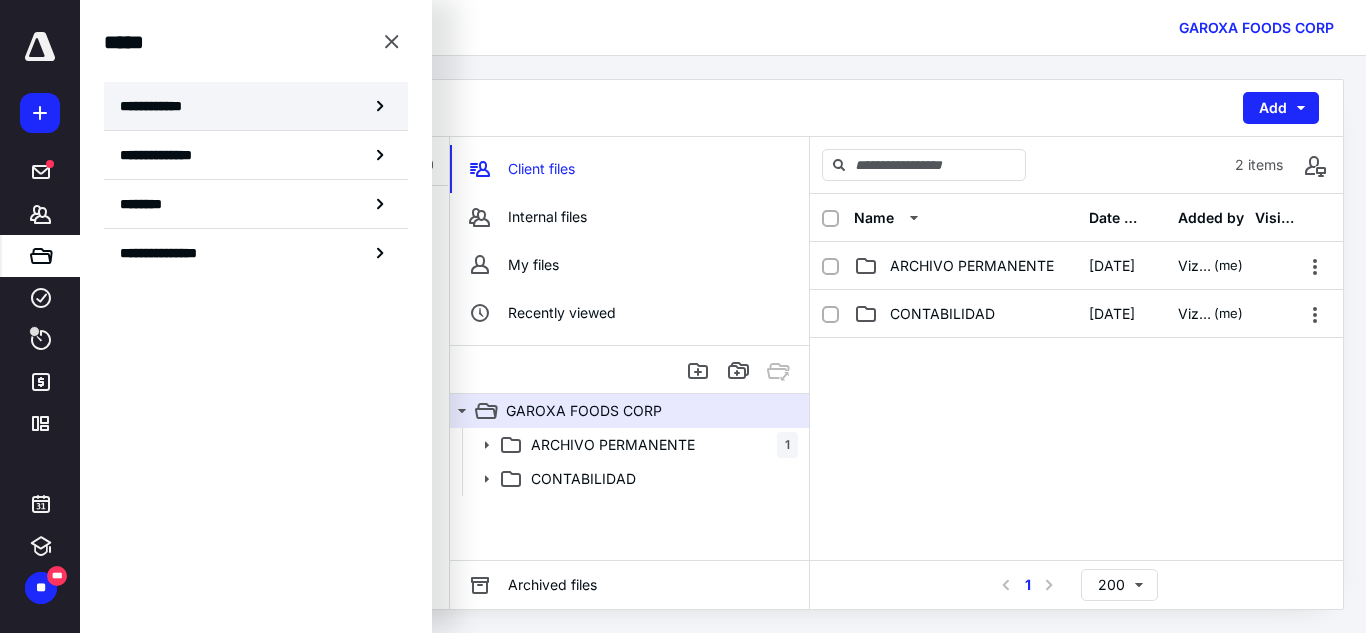 click on "**********" at bounding box center (256, 106) 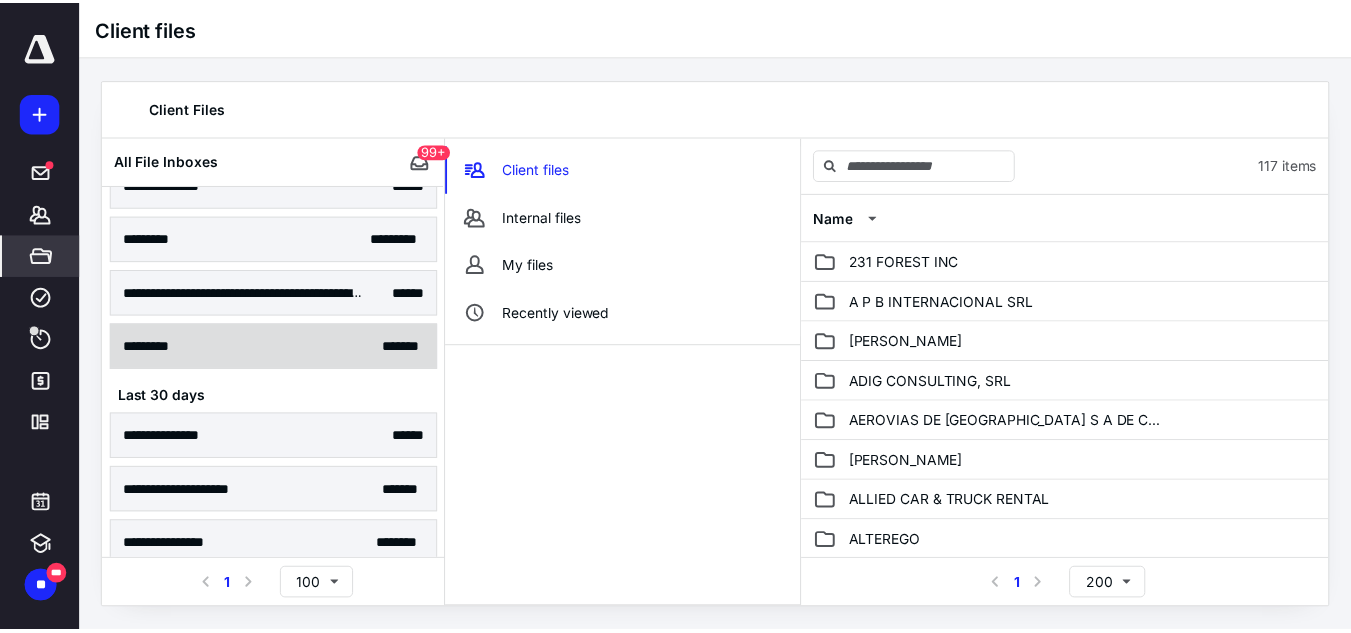 scroll, scrollTop: 400, scrollLeft: 0, axis: vertical 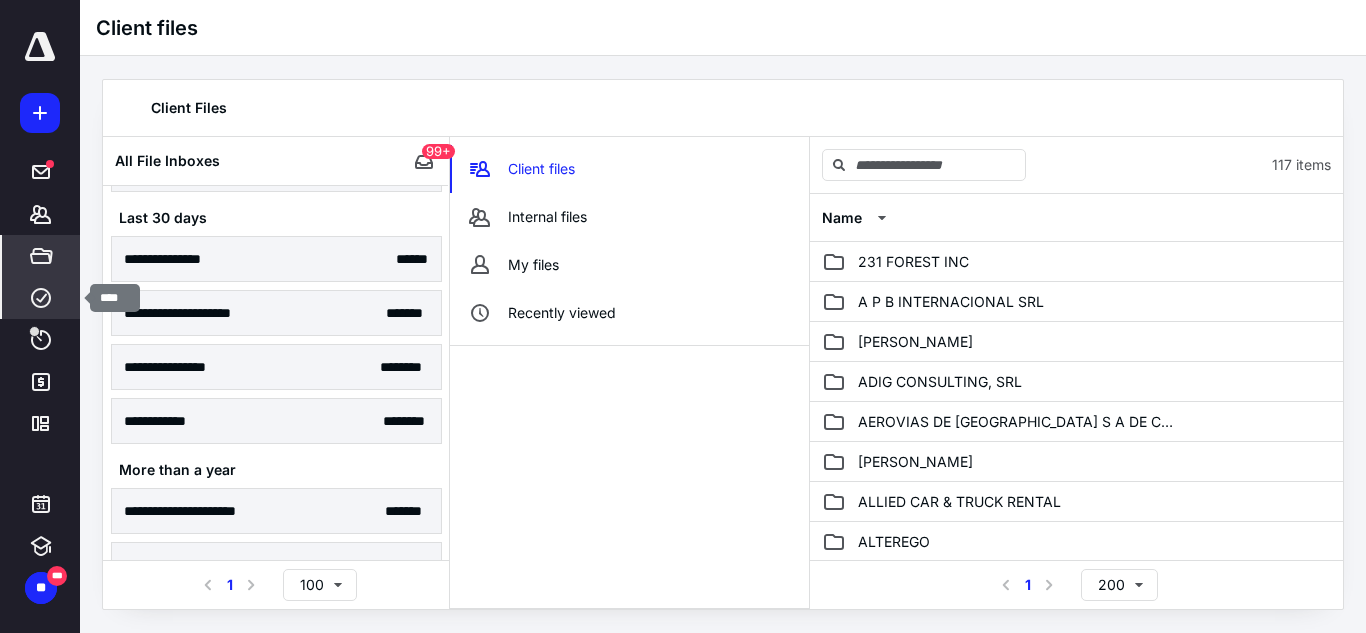 click 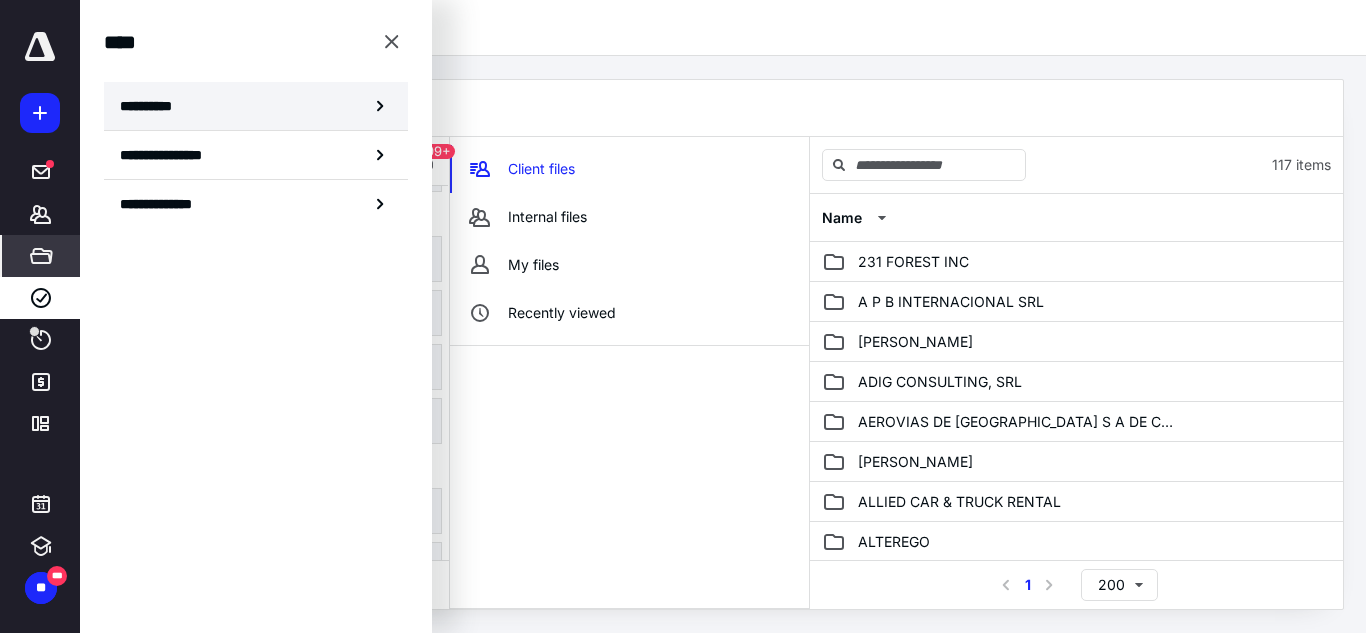click on "**********" at bounding box center (256, 106) 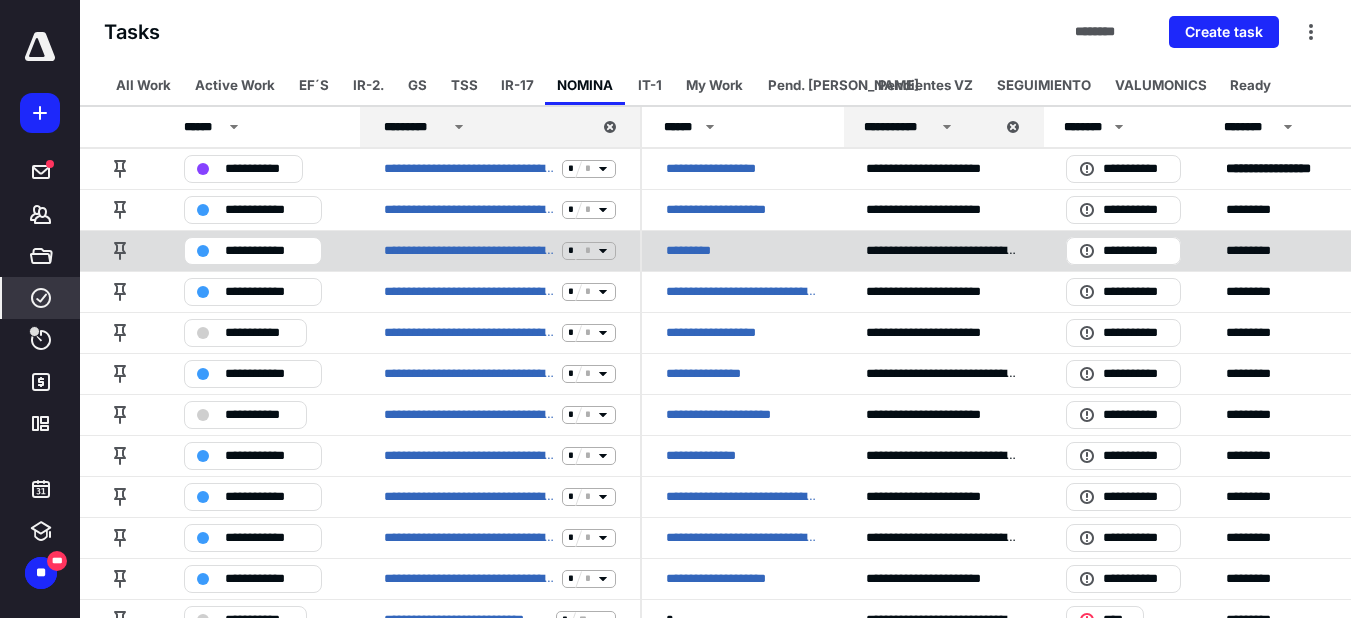 click on "**********" at bounding box center (500, 250) 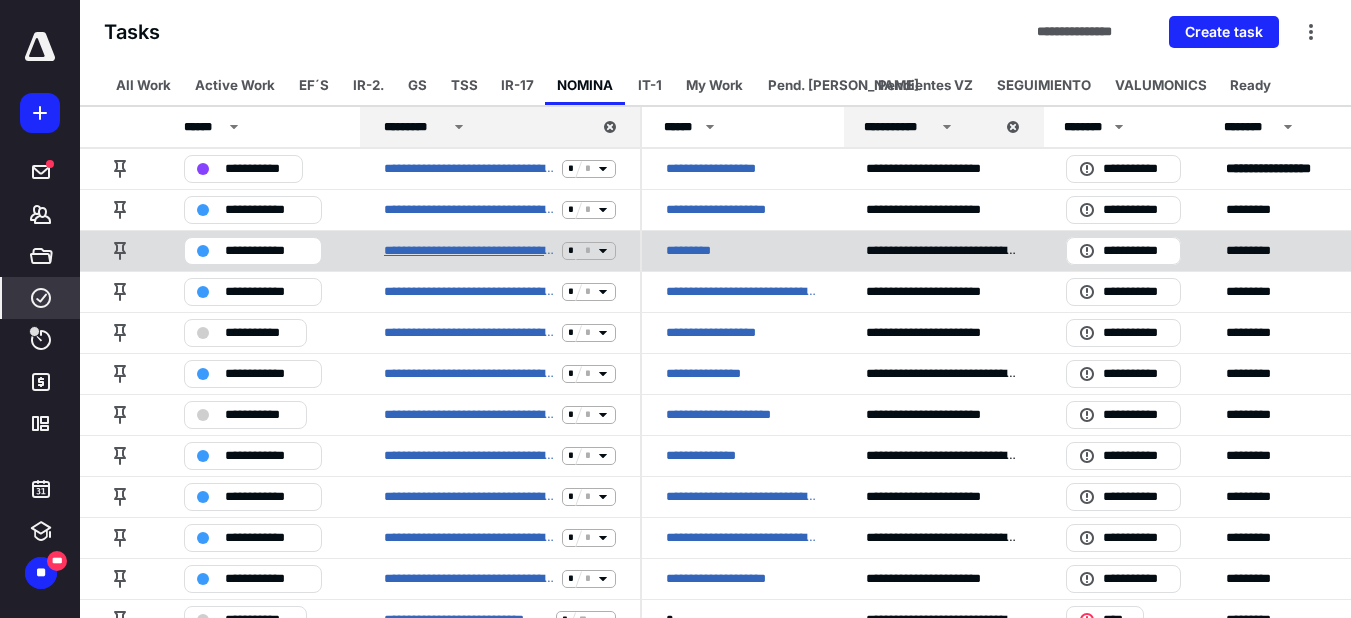 click on "**********" at bounding box center [469, 251] 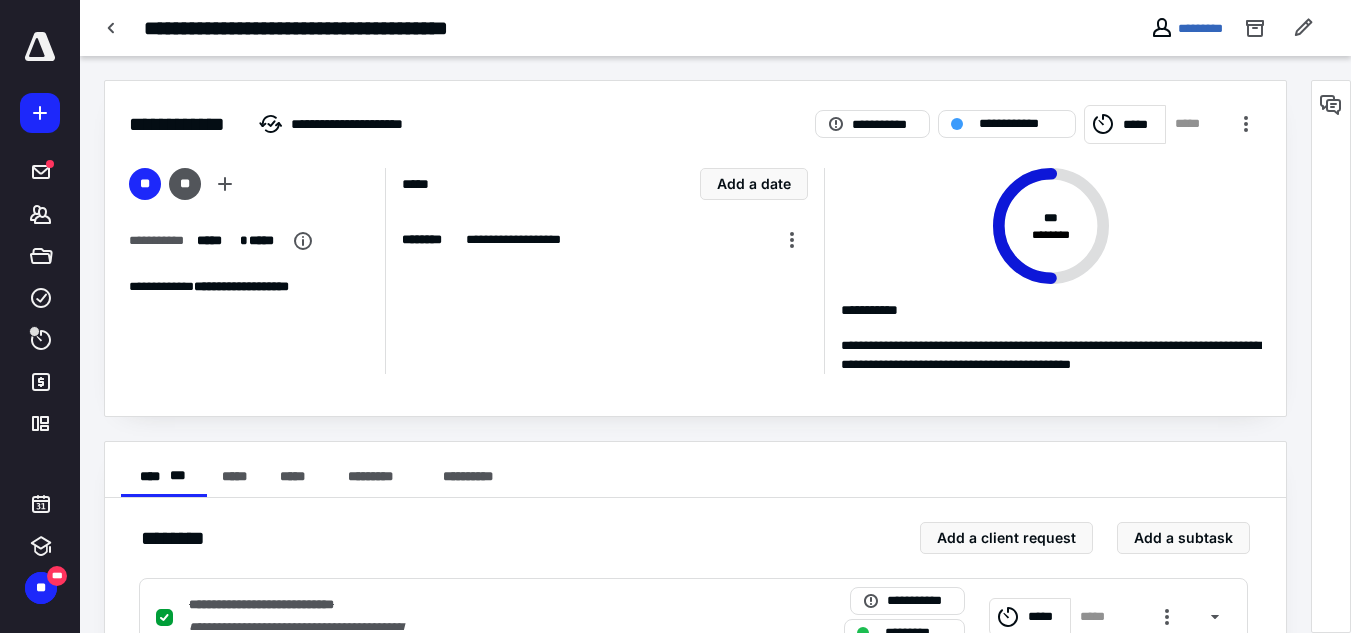 scroll, scrollTop: 354, scrollLeft: 0, axis: vertical 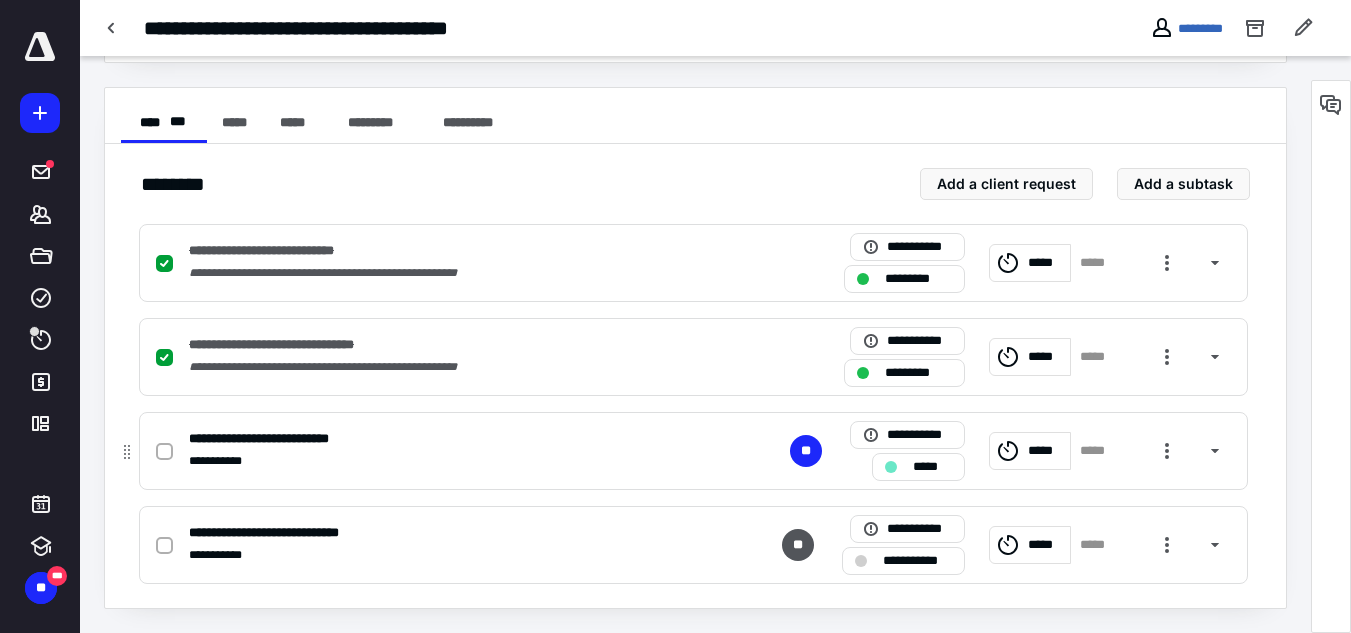drag, startPoint x: 163, startPoint y: 450, endPoint x: 175, endPoint y: 452, distance: 12.165525 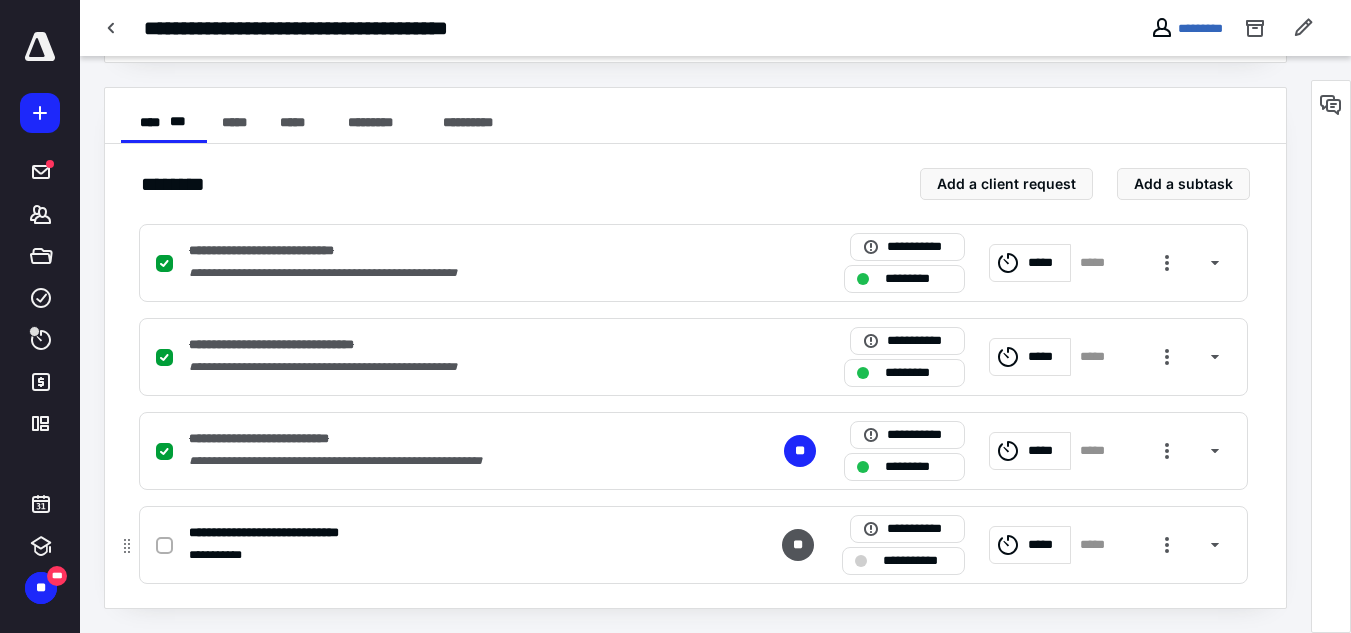 click on "**********" at bounding box center (917, 561) 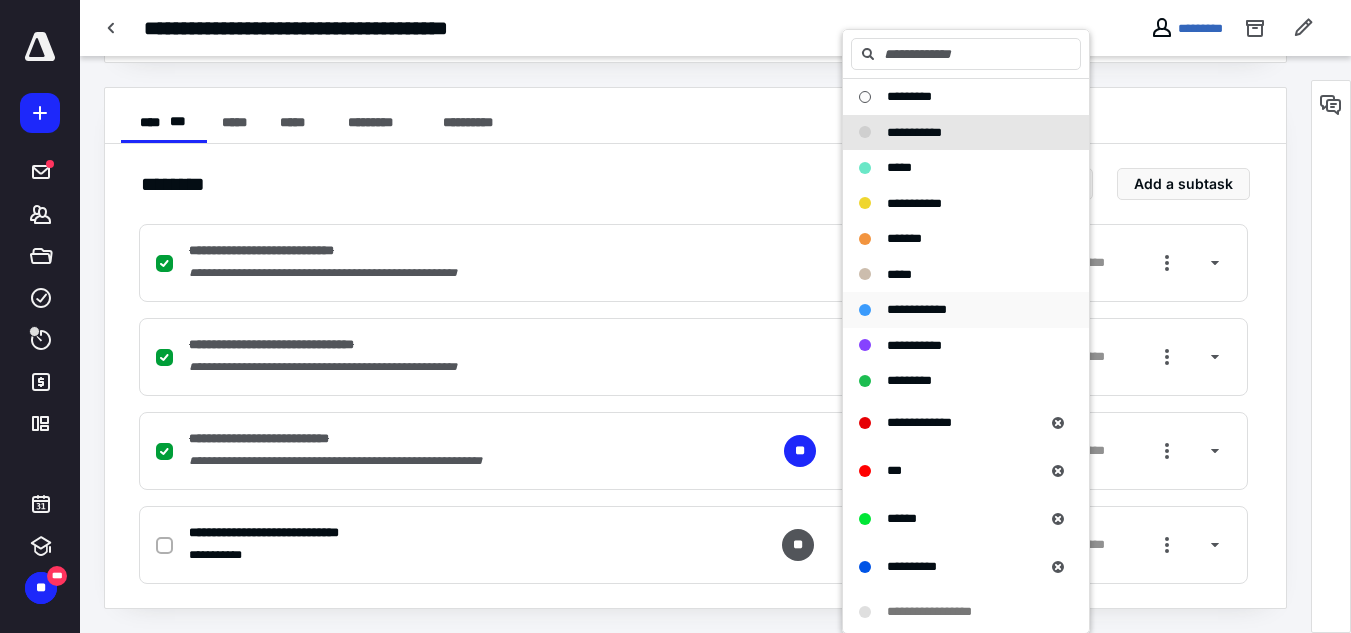 click on "**********" at bounding box center (917, 309) 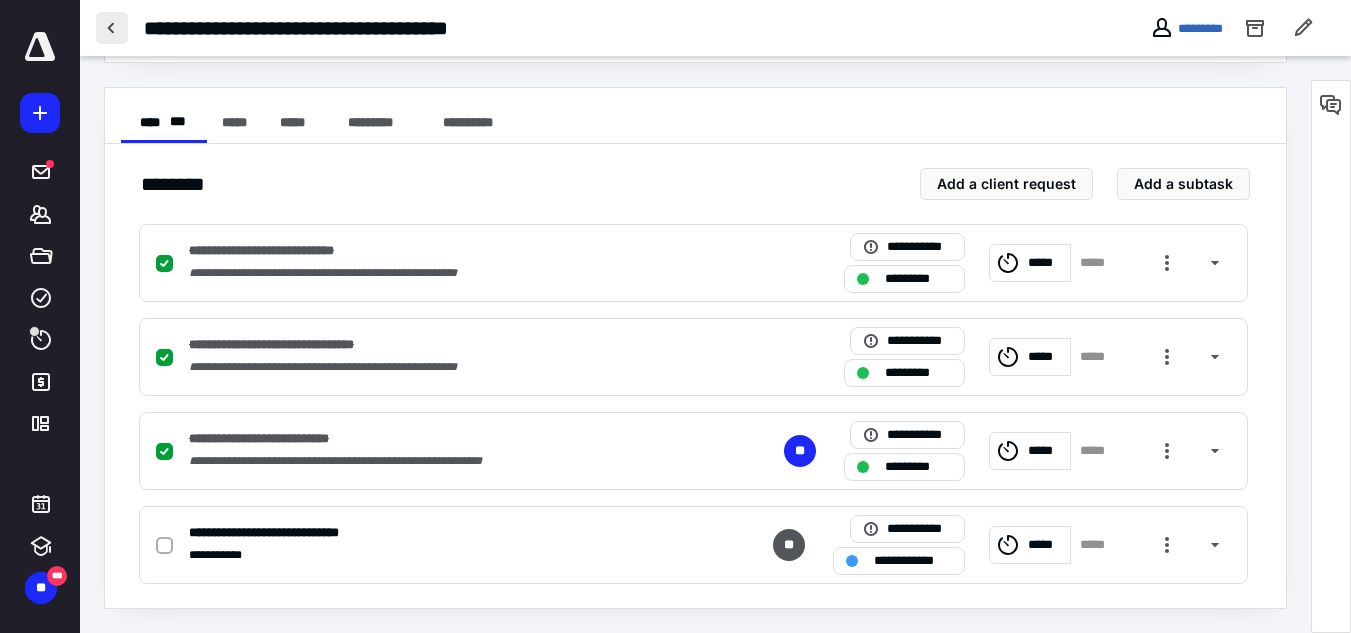 click at bounding box center [112, 28] 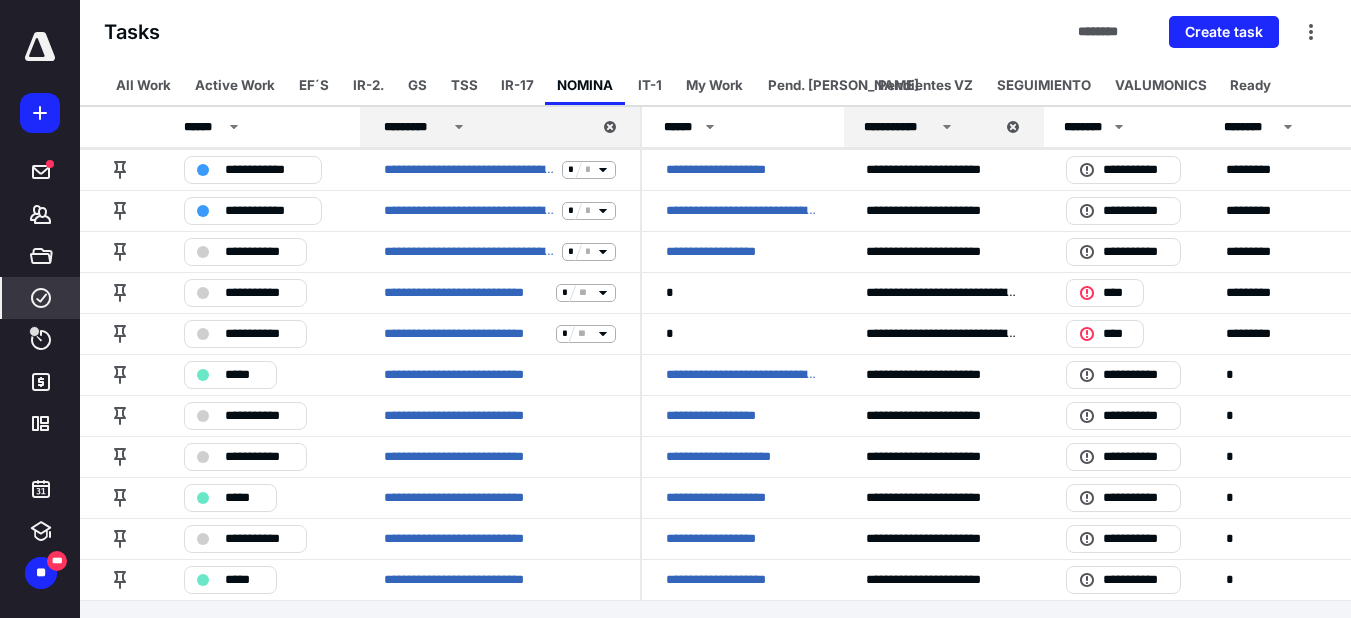 scroll, scrollTop: 334, scrollLeft: 0, axis: vertical 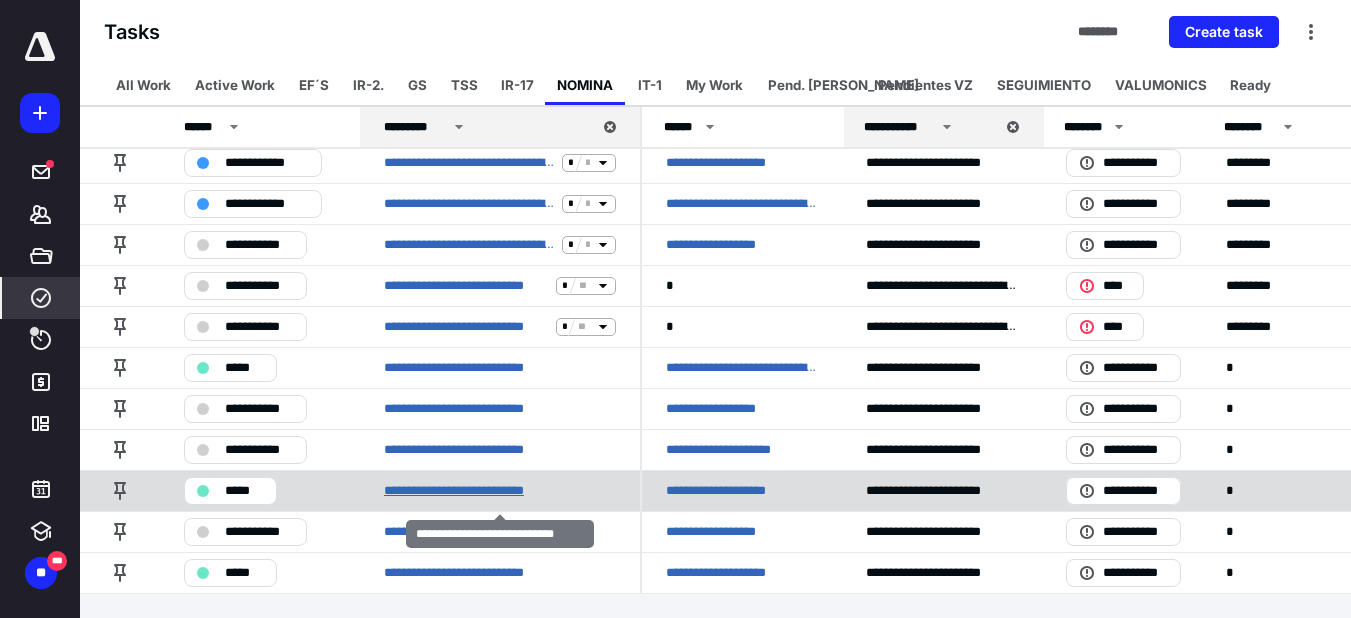 click on "**********" at bounding box center [474, 491] 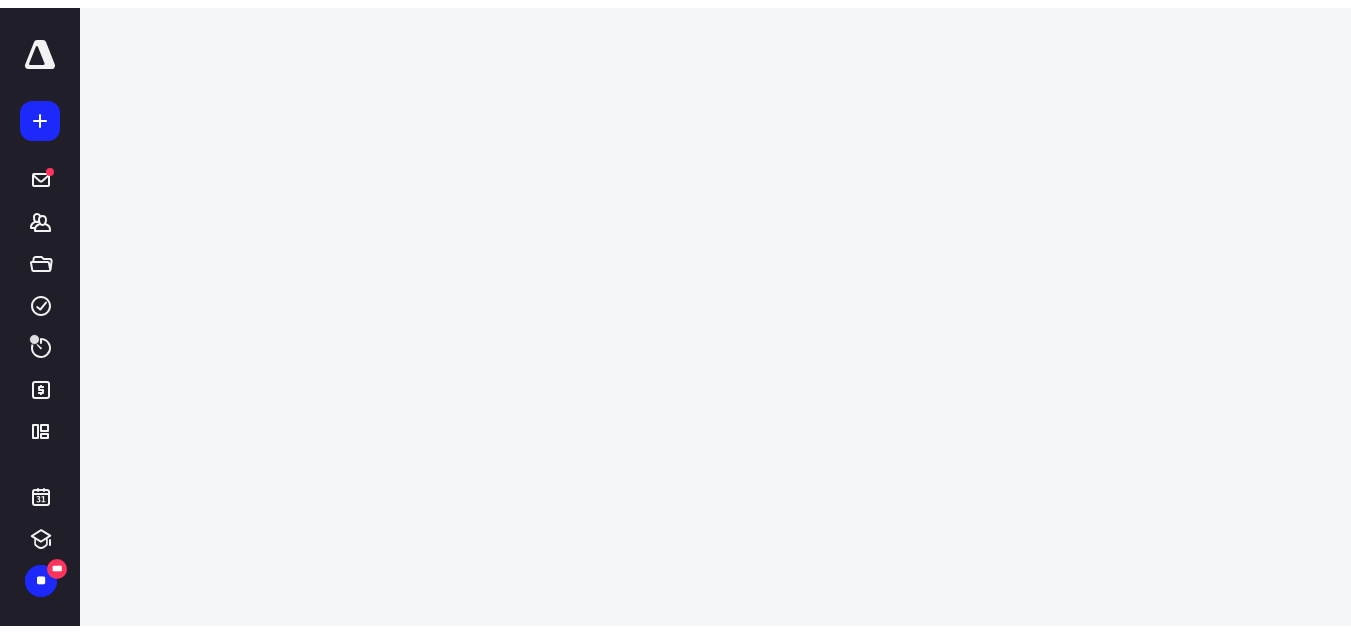 scroll, scrollTop: 0, scrollLeft: 0, axis: both 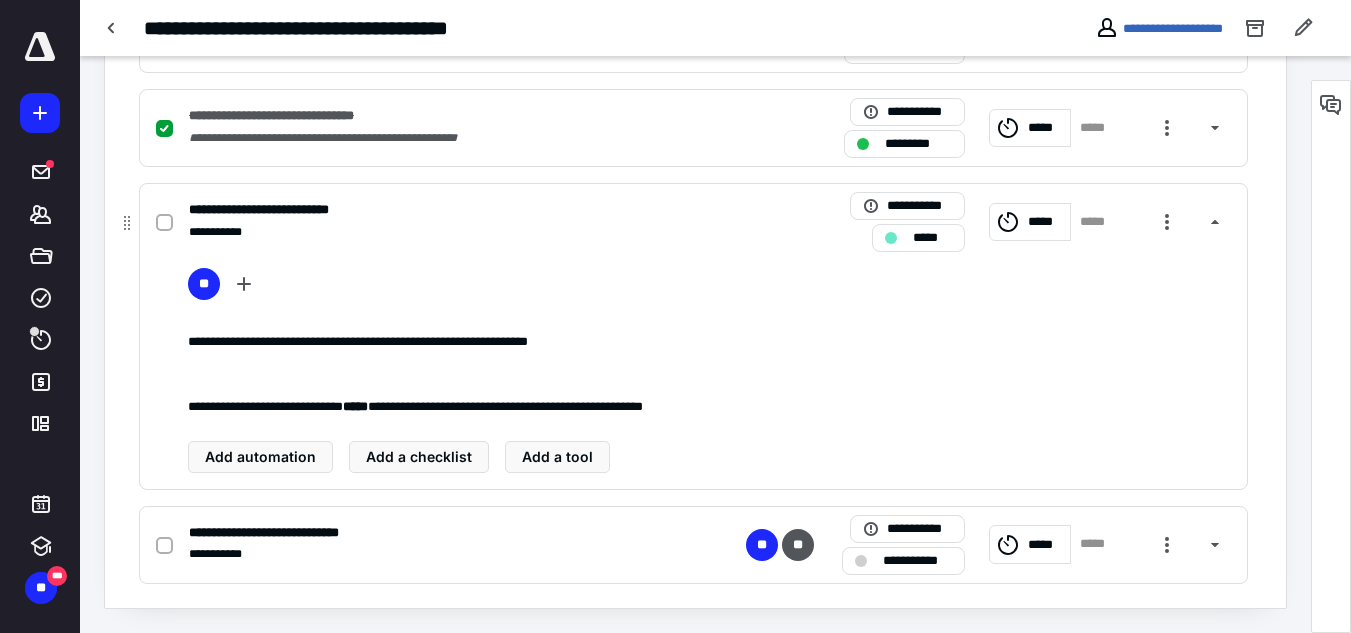 click 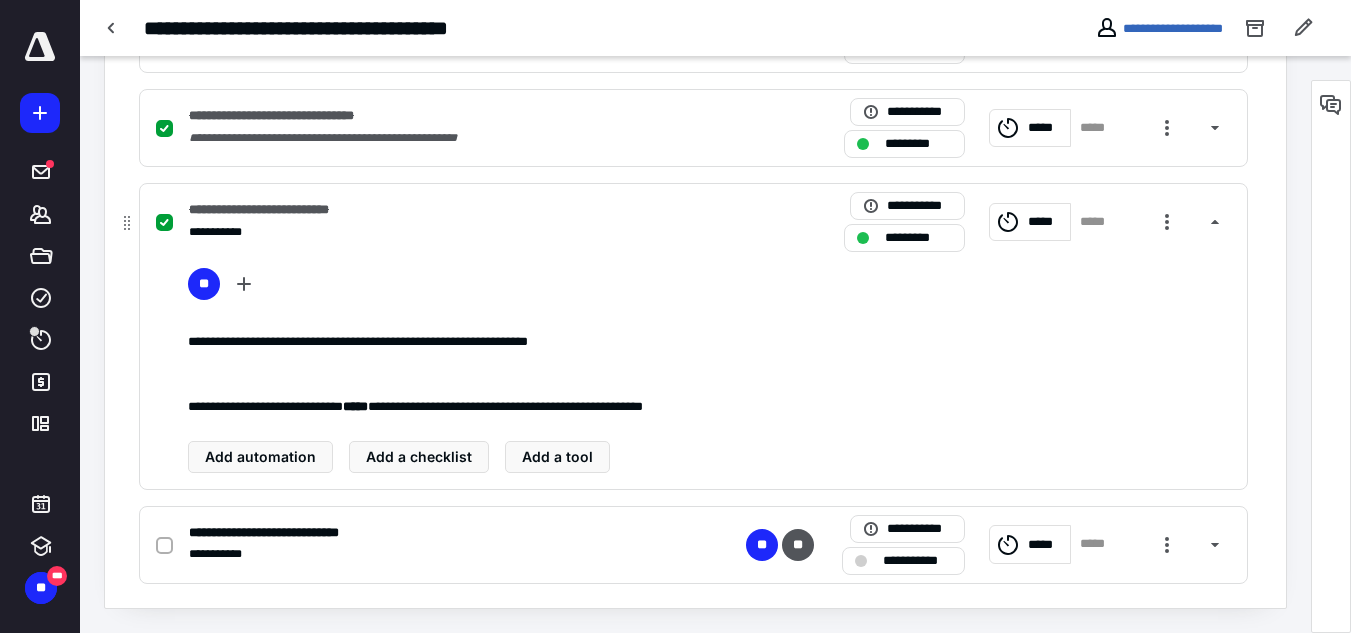 click on "**********" at bounding box center (431, 210) 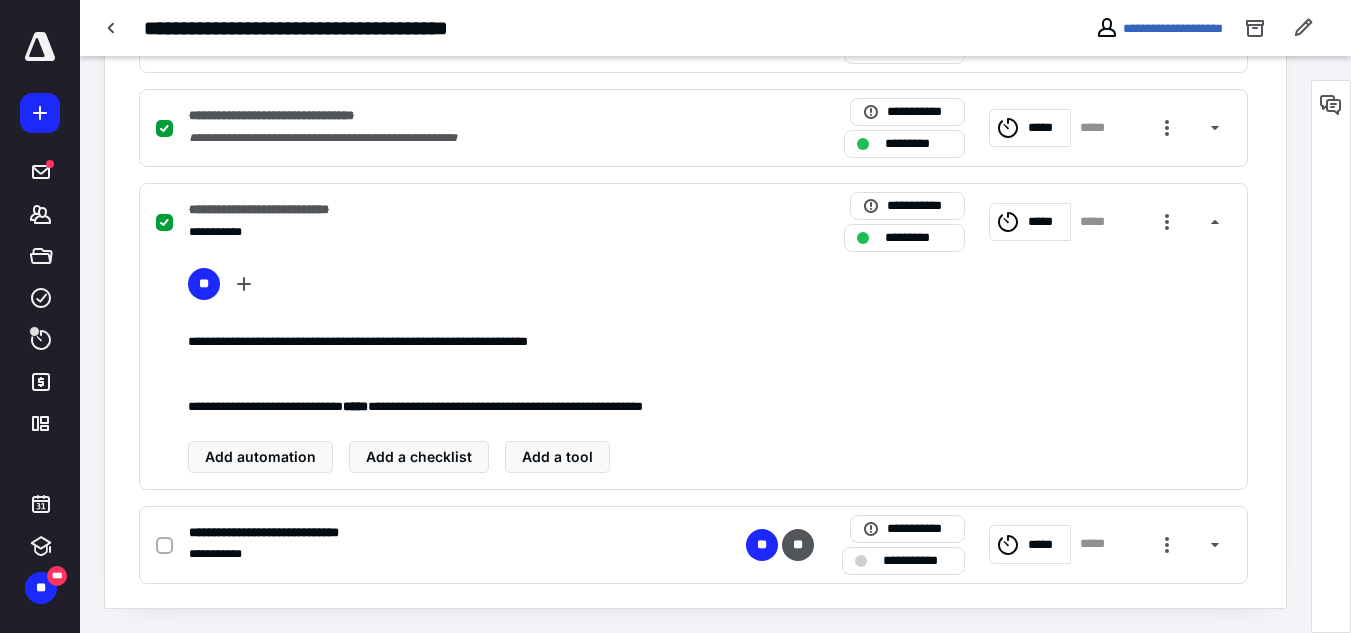 scroll, scrollTop: 354, scrollLeft: 0, axis: vertical 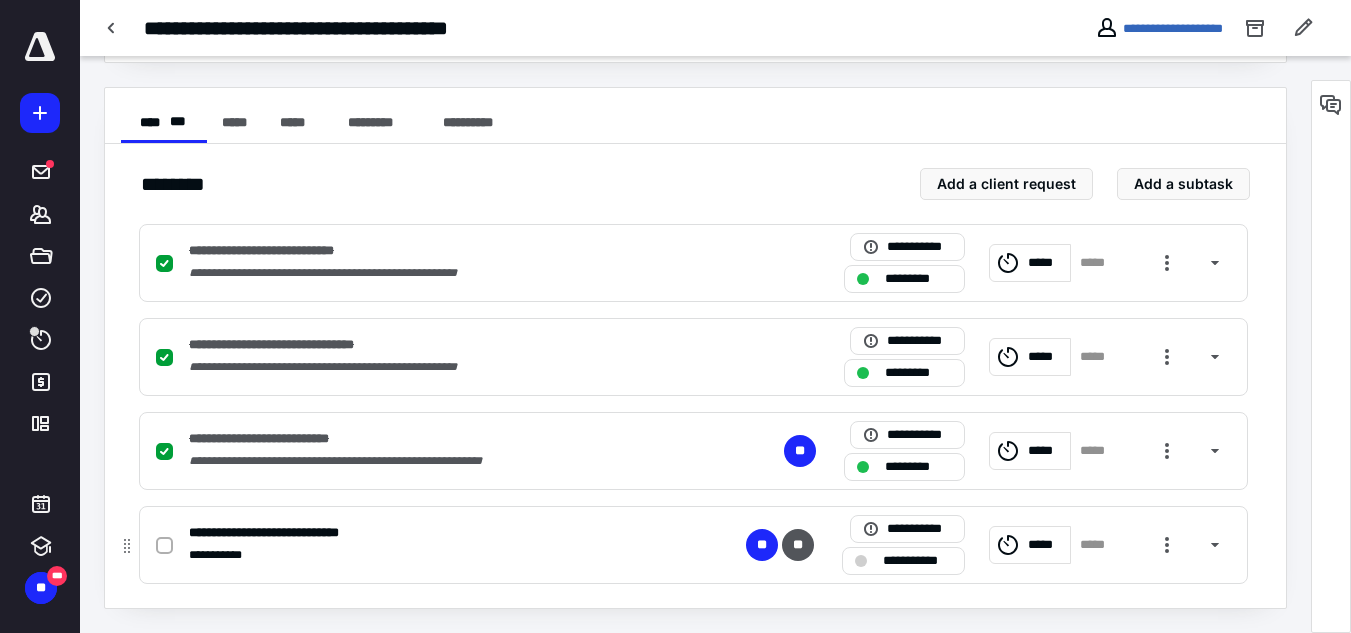 click on "**********" at bounding box center (917, 561) 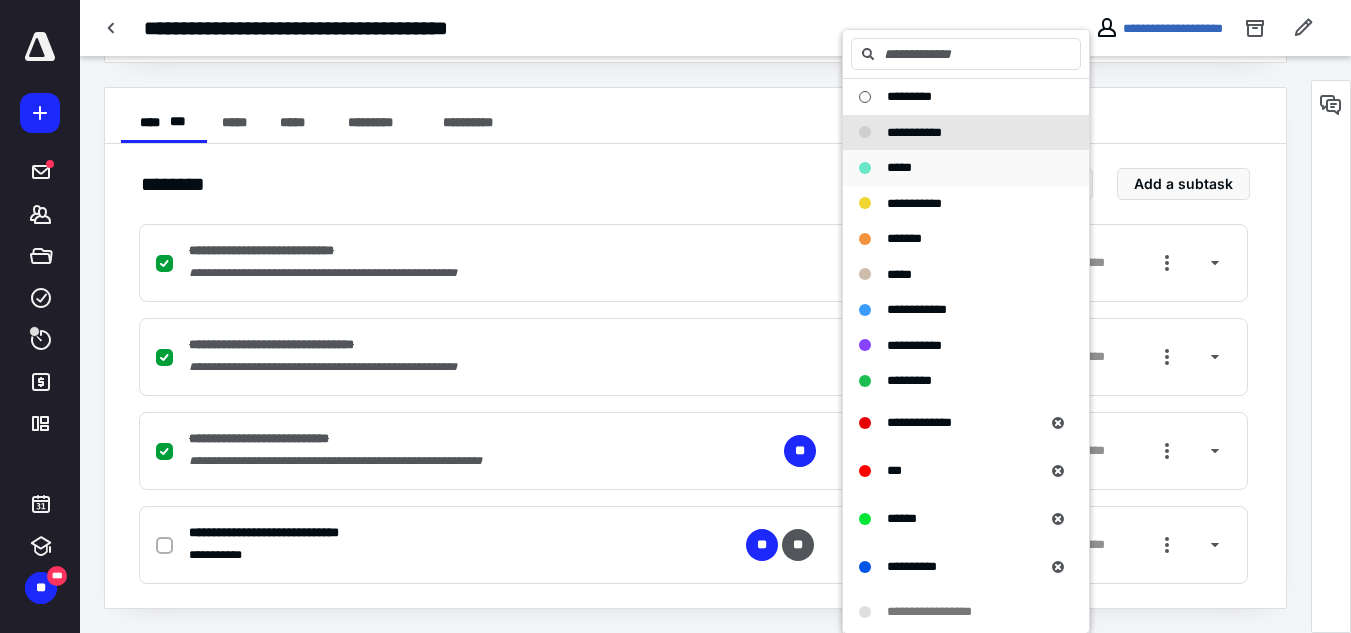 click on "*****" at bounding box center [899, 167] 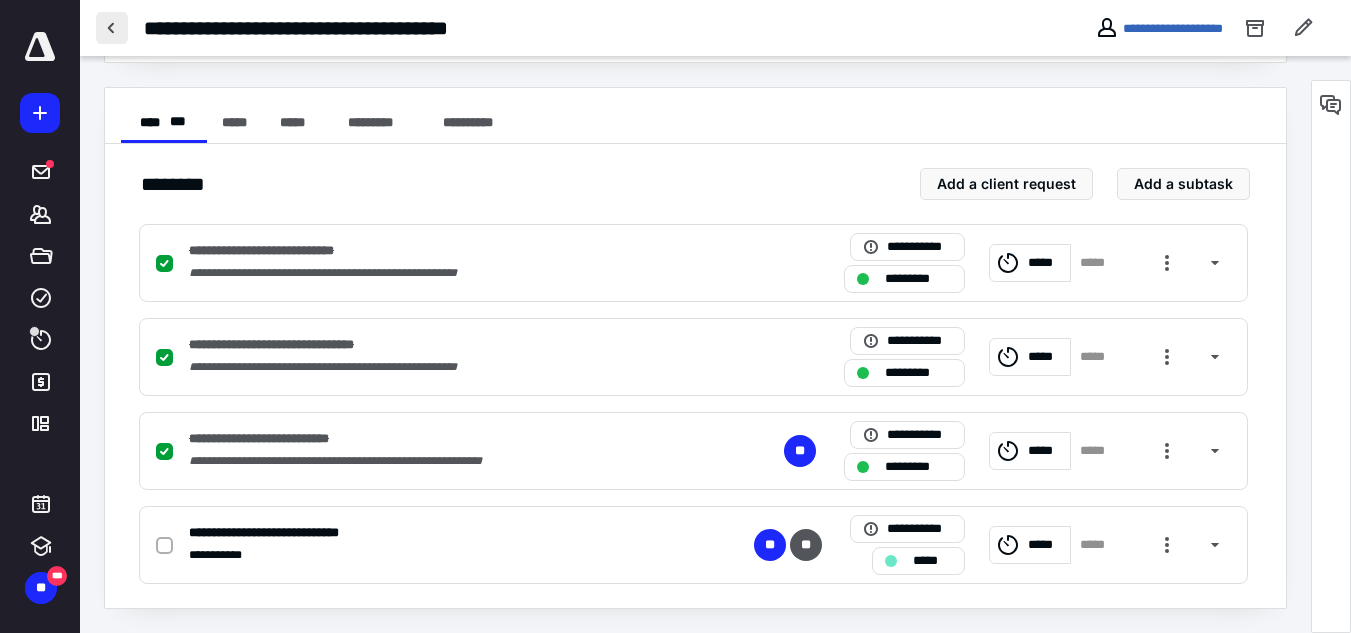 click at bounding box center (112, 28) 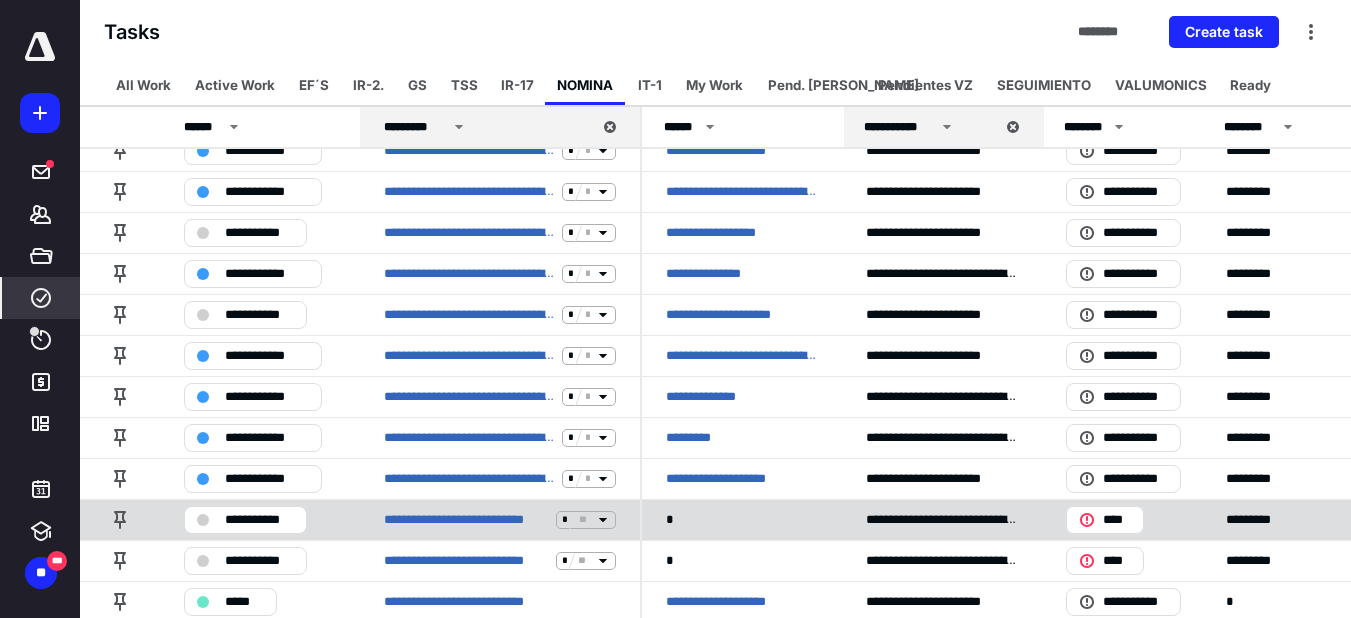 scroll, scrollTop: 293, scrollLeft: 0, axis: vertical 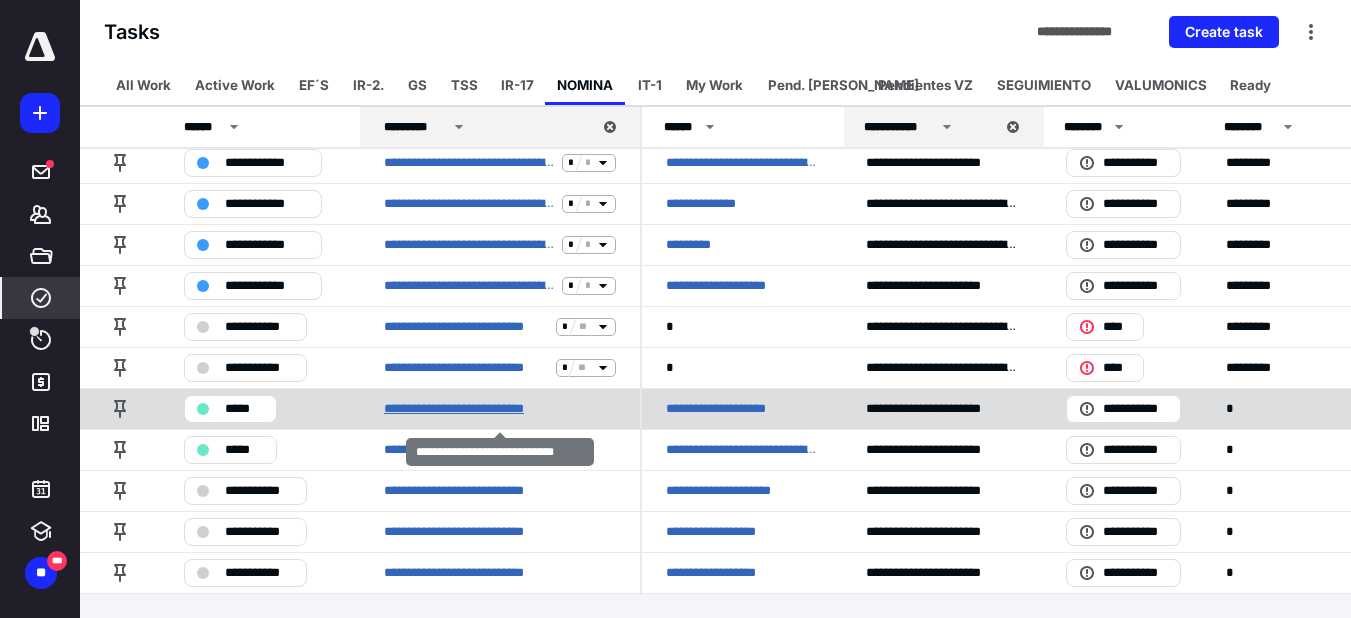 click on "**********" at bounding box center (474, 409) 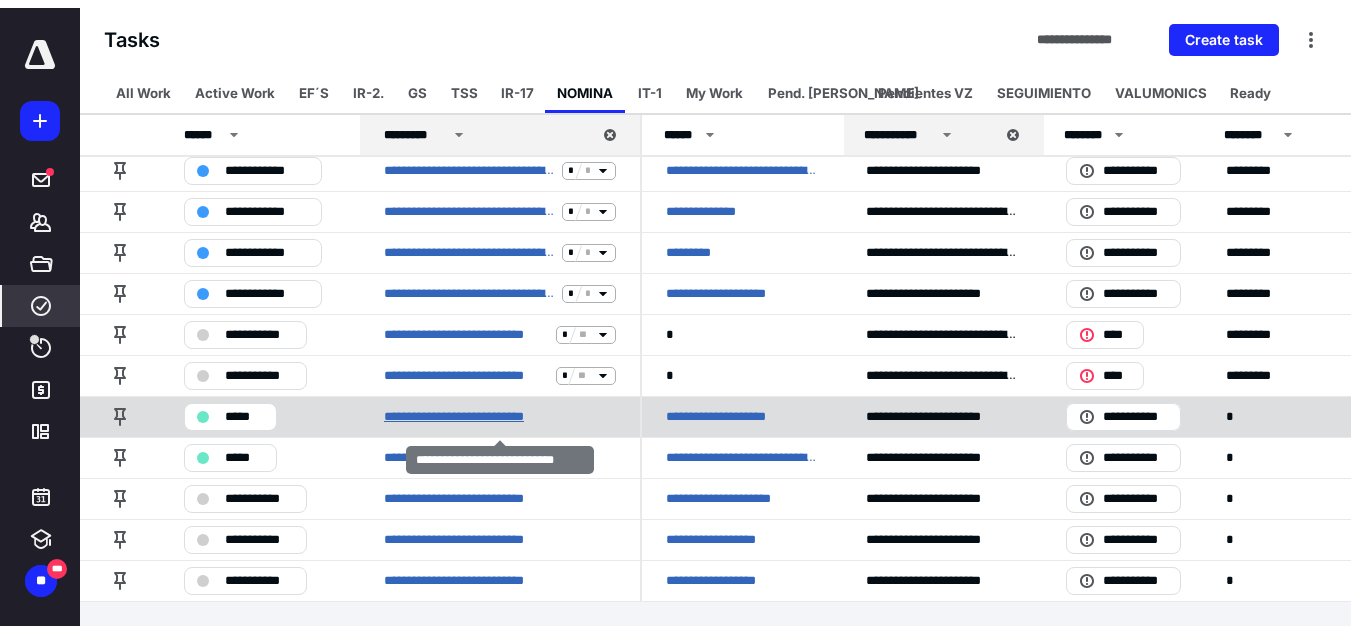 scroll, scrollTop: 0, scrollLeft: 0, axis: both 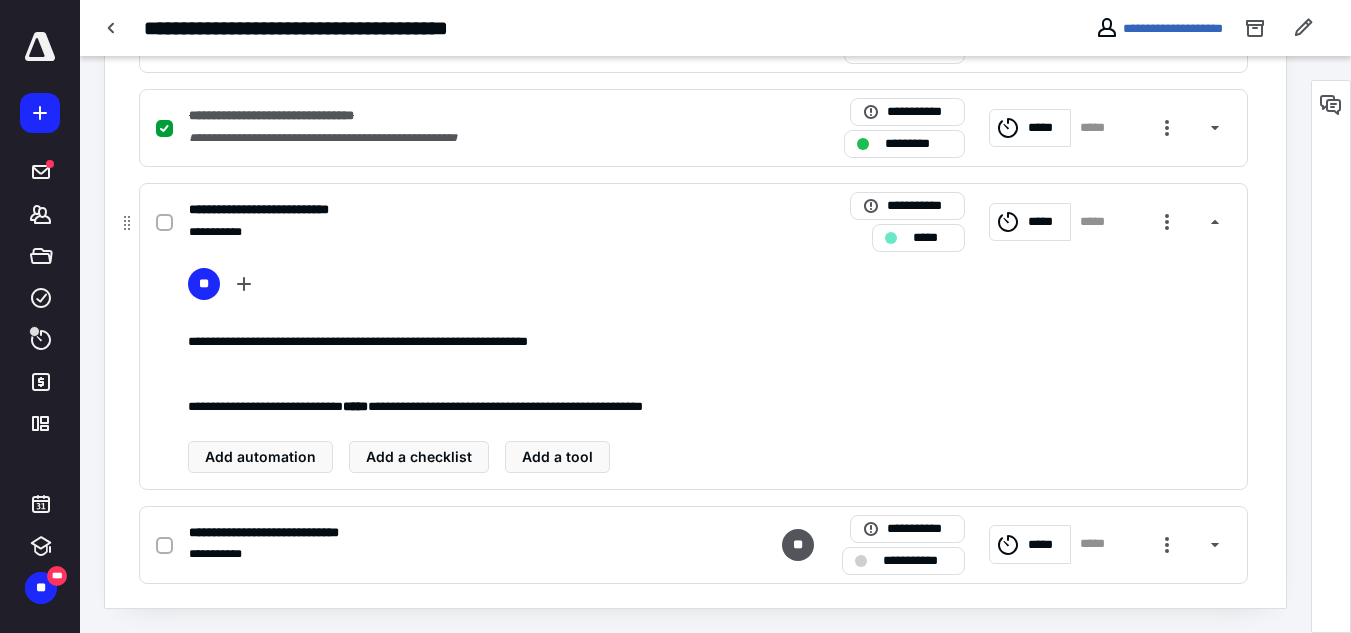 click 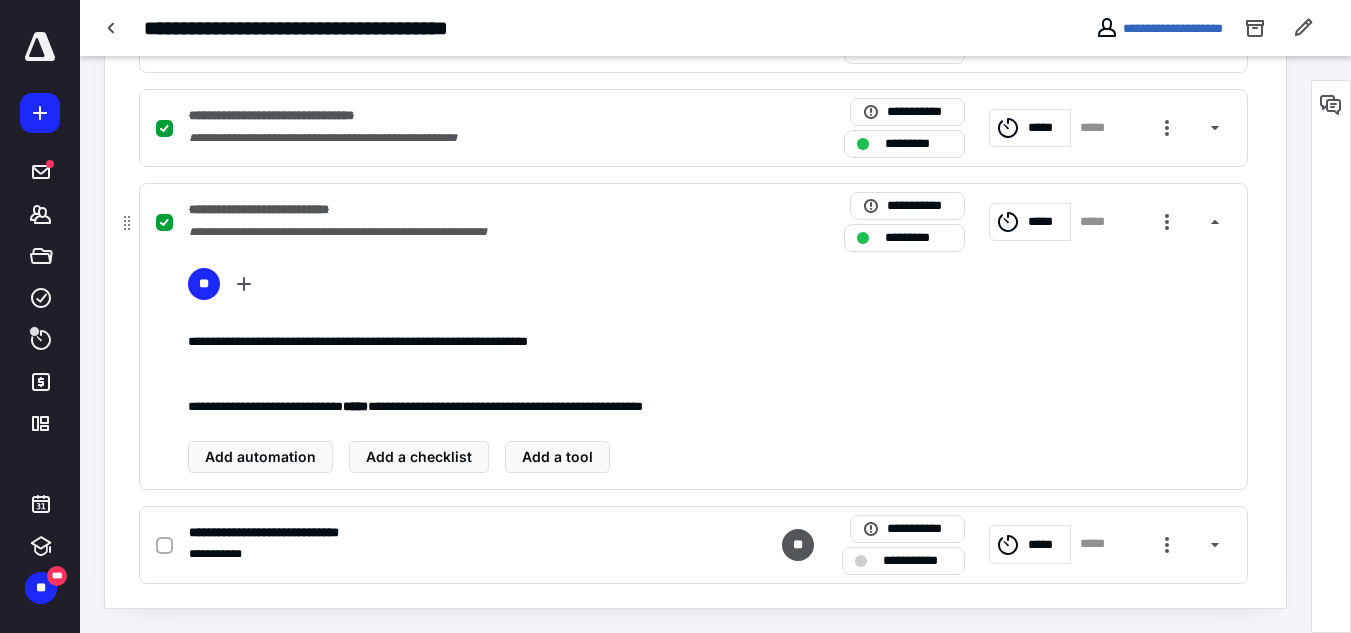 click on "**********" at bounding box center (693, 222) 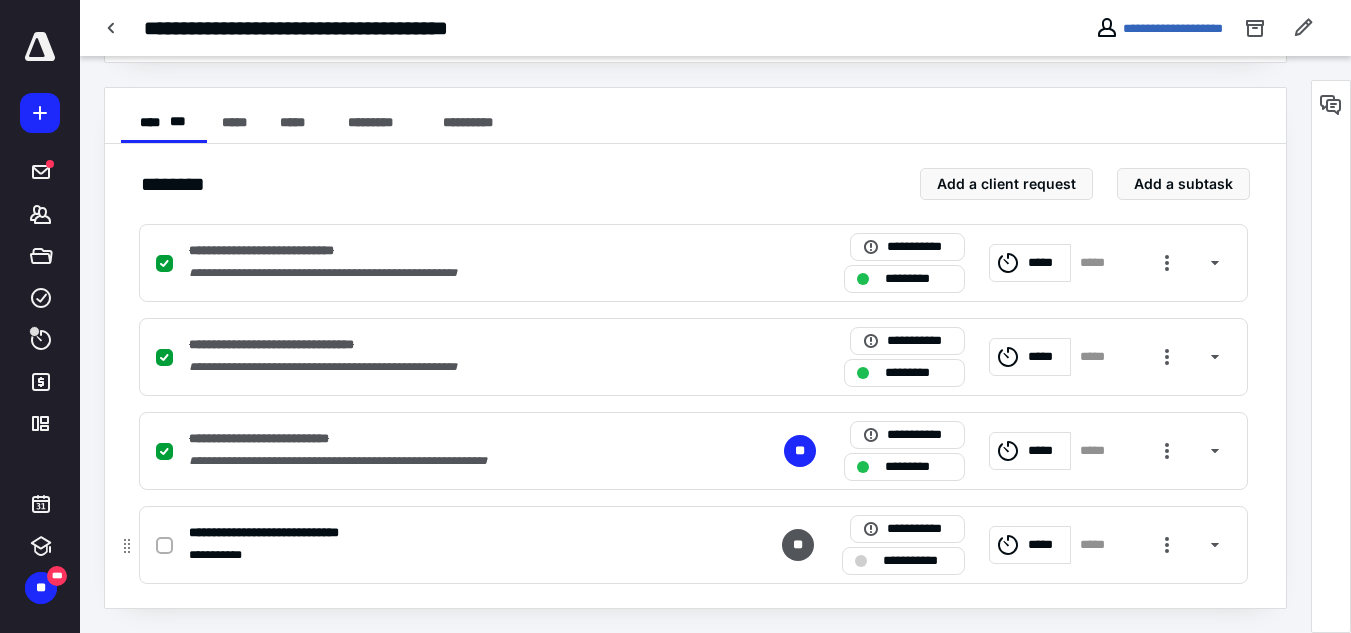 click on "**********" at bounding box center (917, 561) 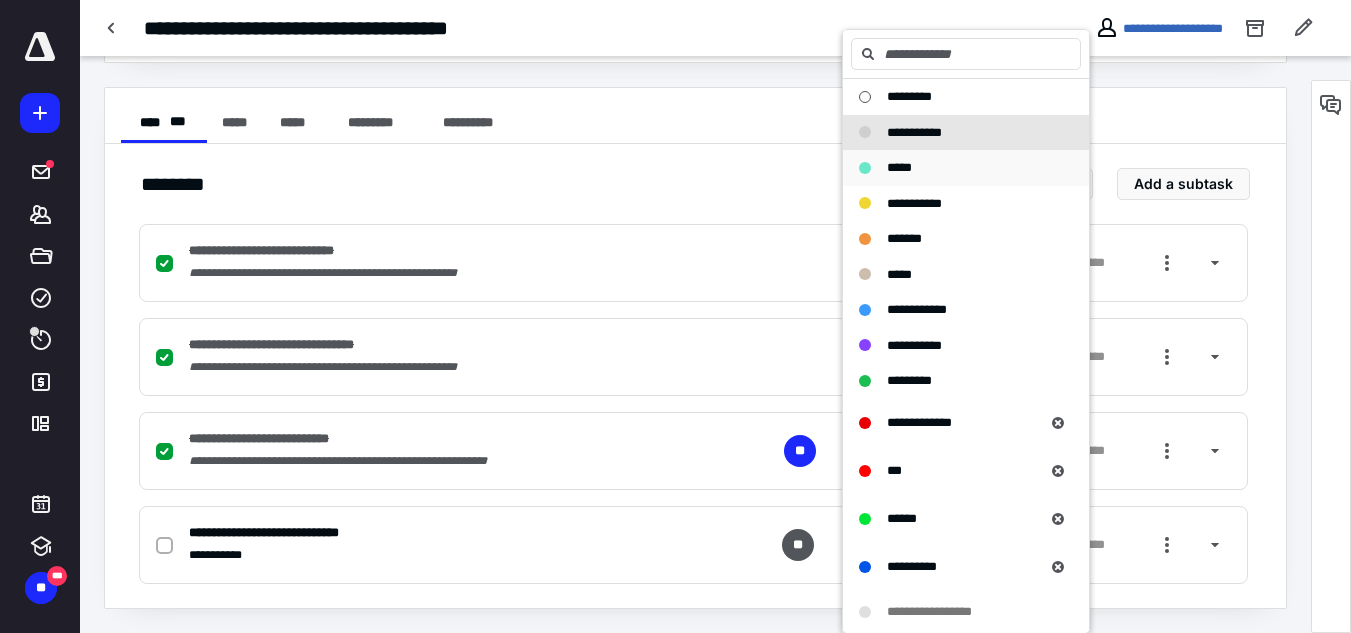 click on "*****" at bounding box center [899, 167] 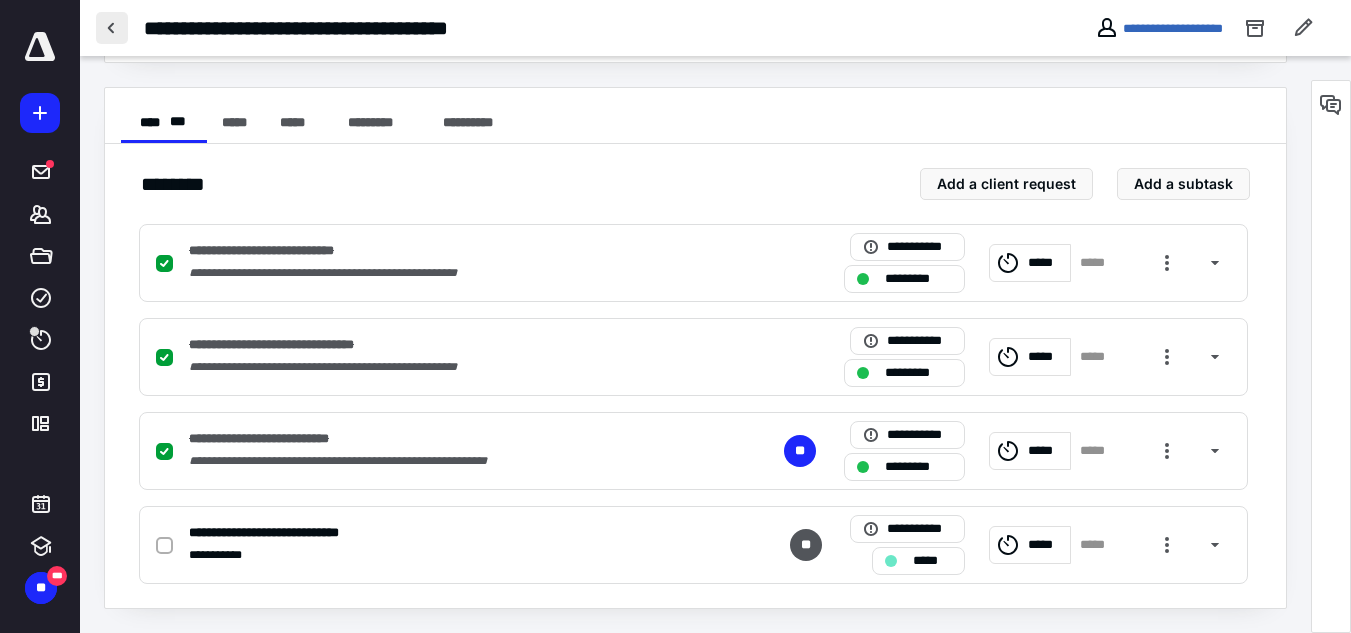 click at bounding box center (112, 28) 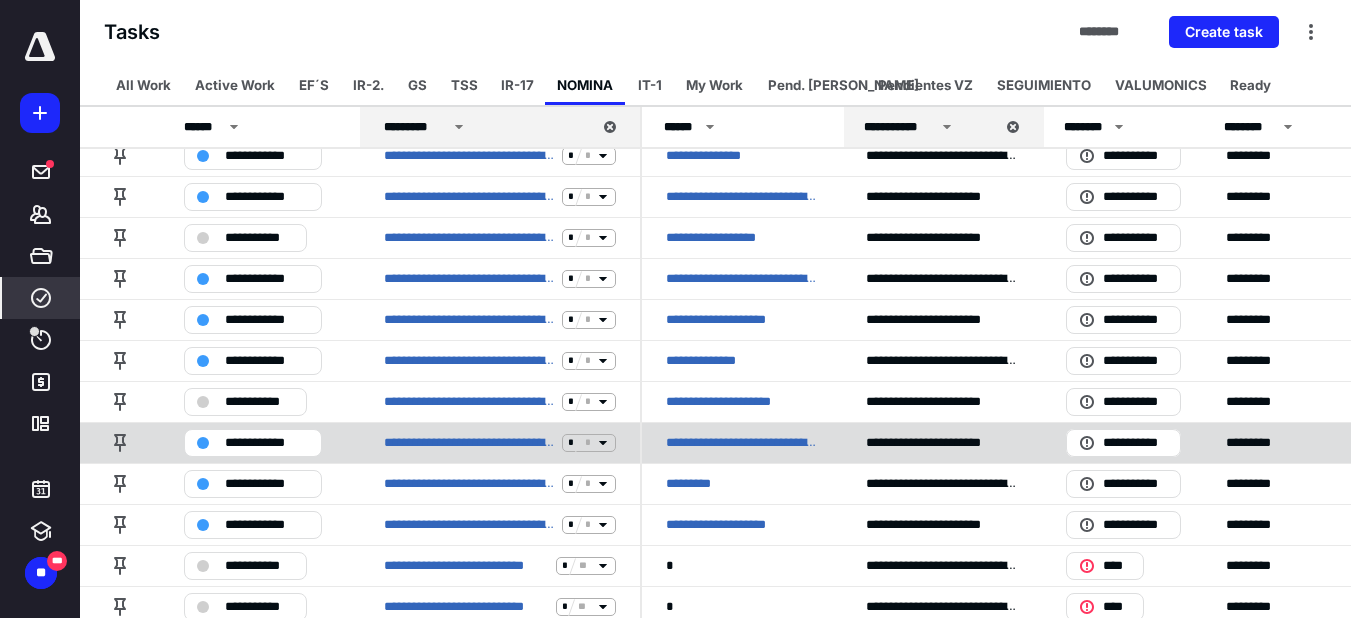 scroll, scrollTop: 100, scrollLeft: 0, axis: vertical 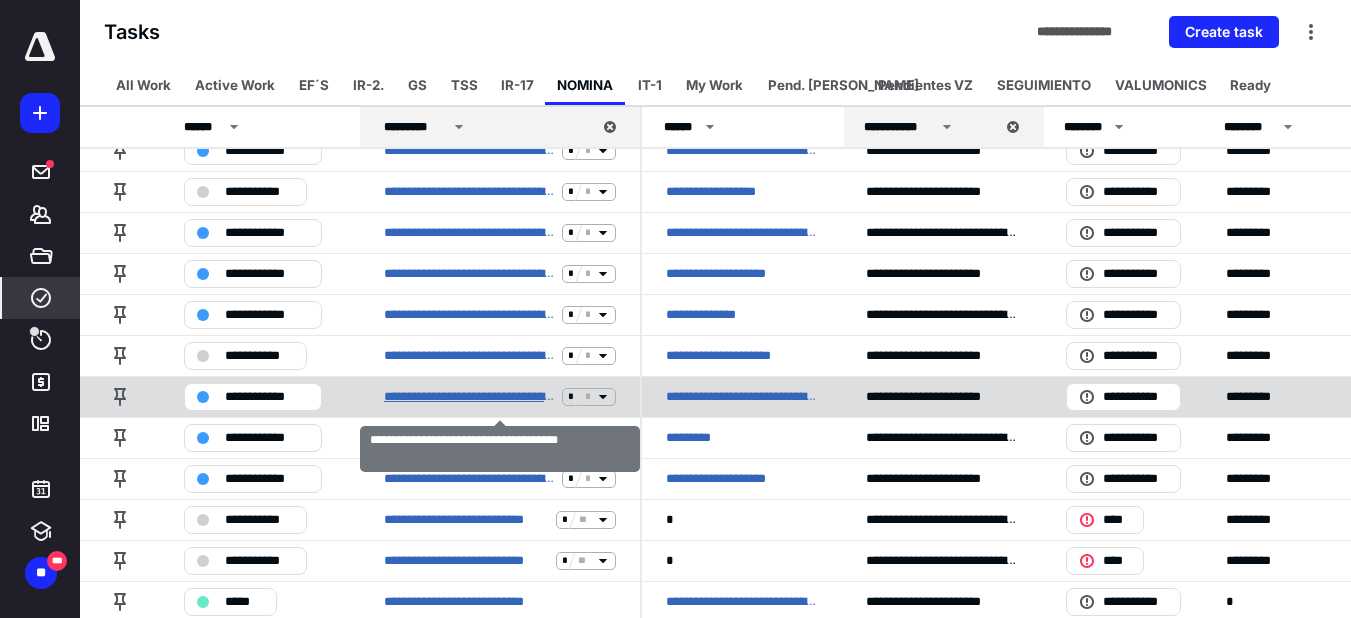 click on "**********" at bounding box center (469, 397) 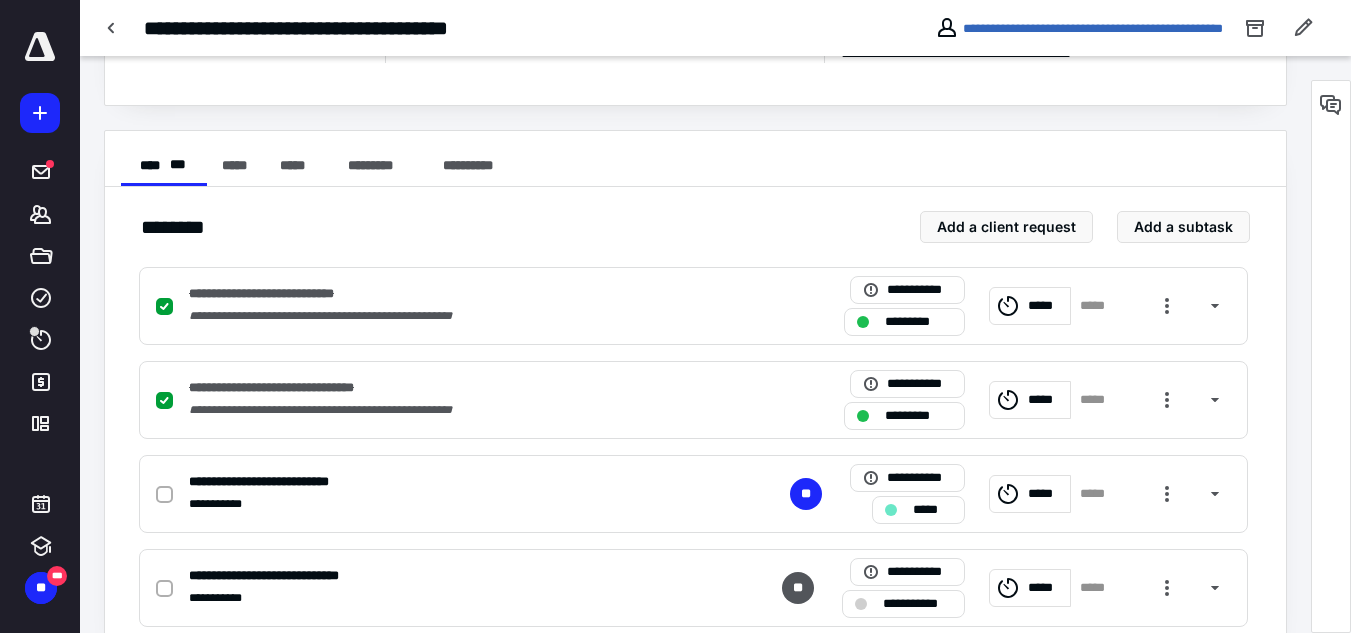 scroll, scrollTop: 354, scrollLeft: 0, axis: vertical 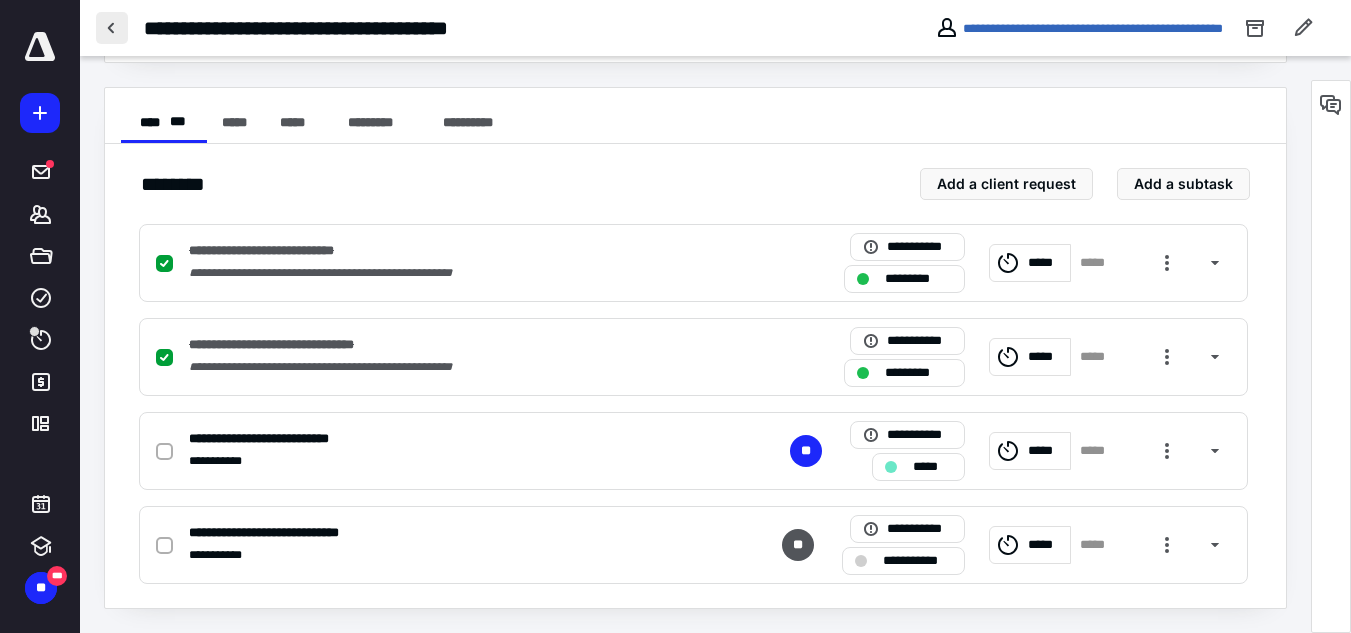 click at bounding box center (112, 28) 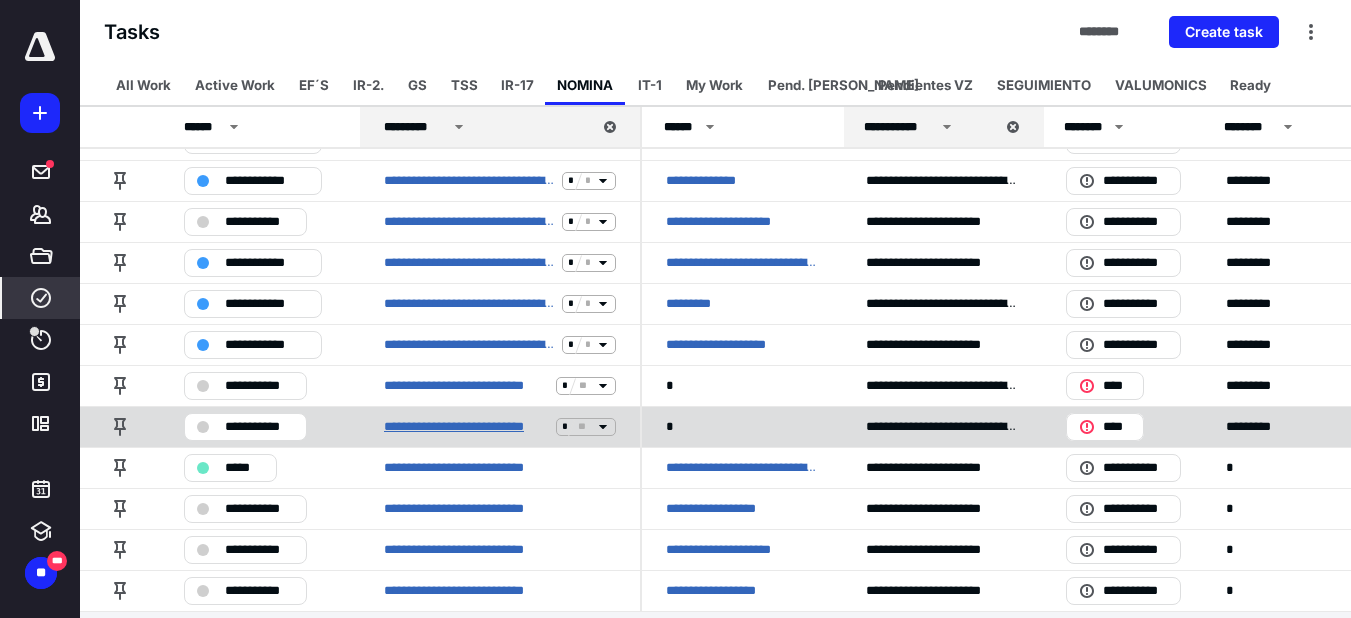 scroll, scrollTop: 252, scrollLeft: 0, axis: vertical 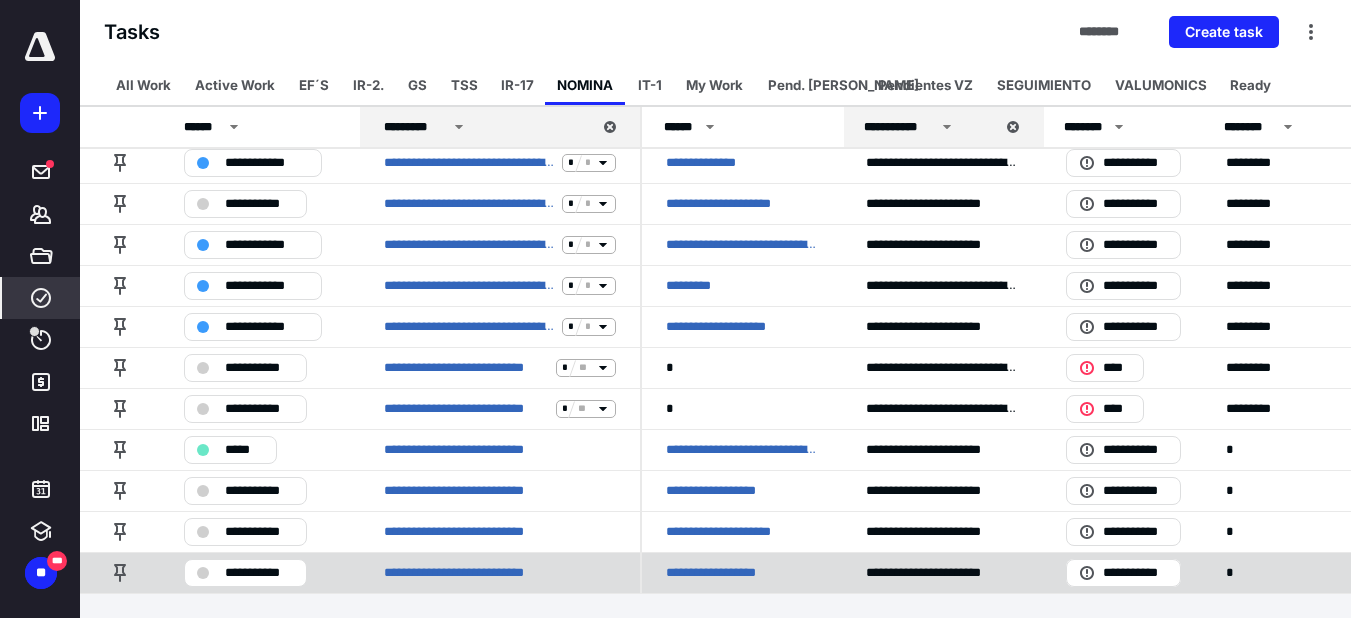click on "**********" at bounding box center [259, 573] 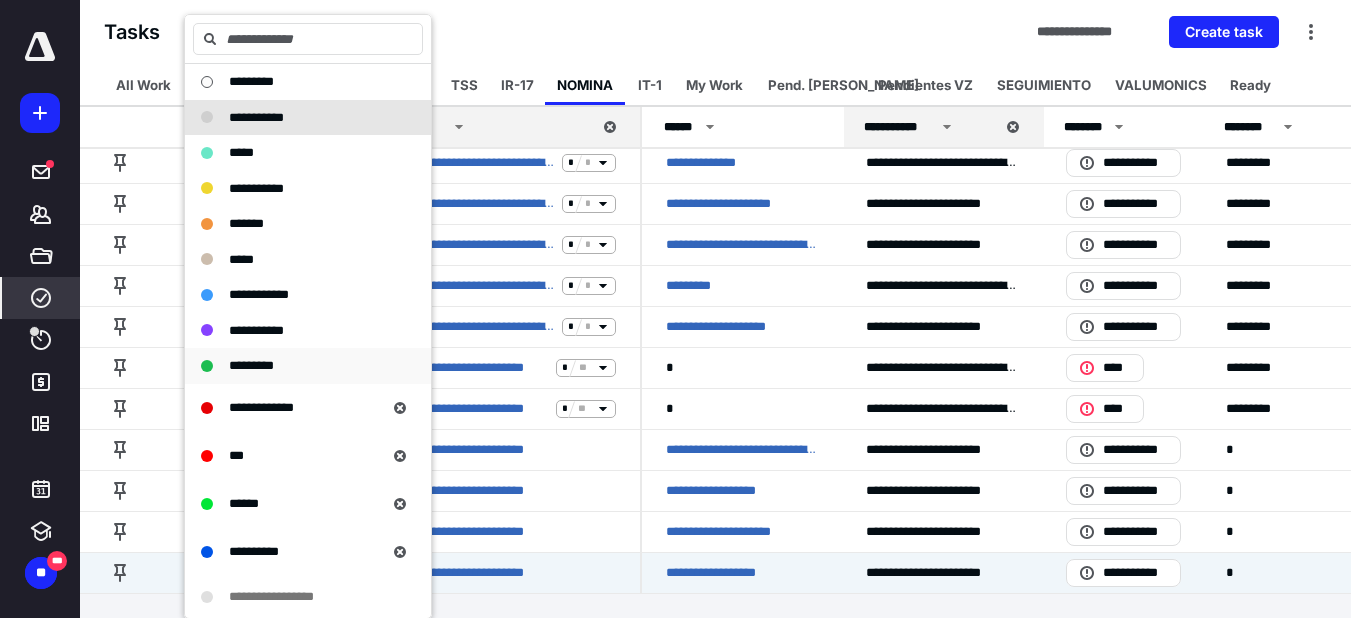 click on "*********" at bounding box center [251, 365] 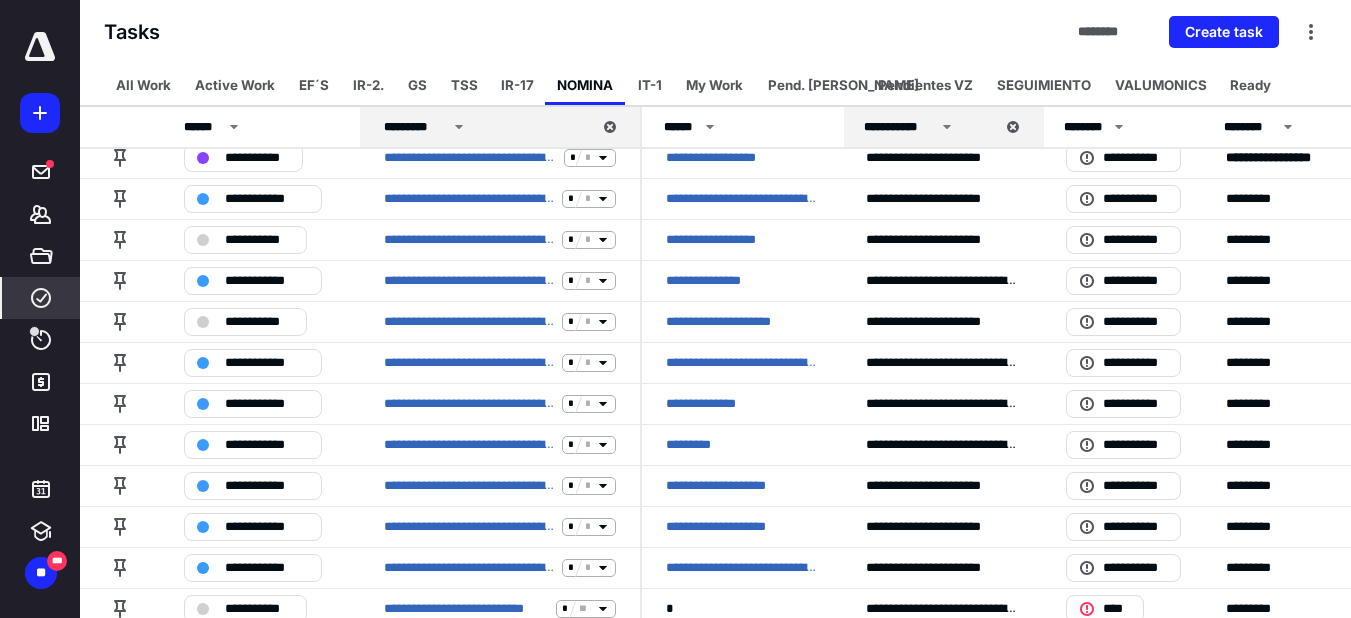 scroll, scrollTop: 0, scrollLeft: 0, axis: both 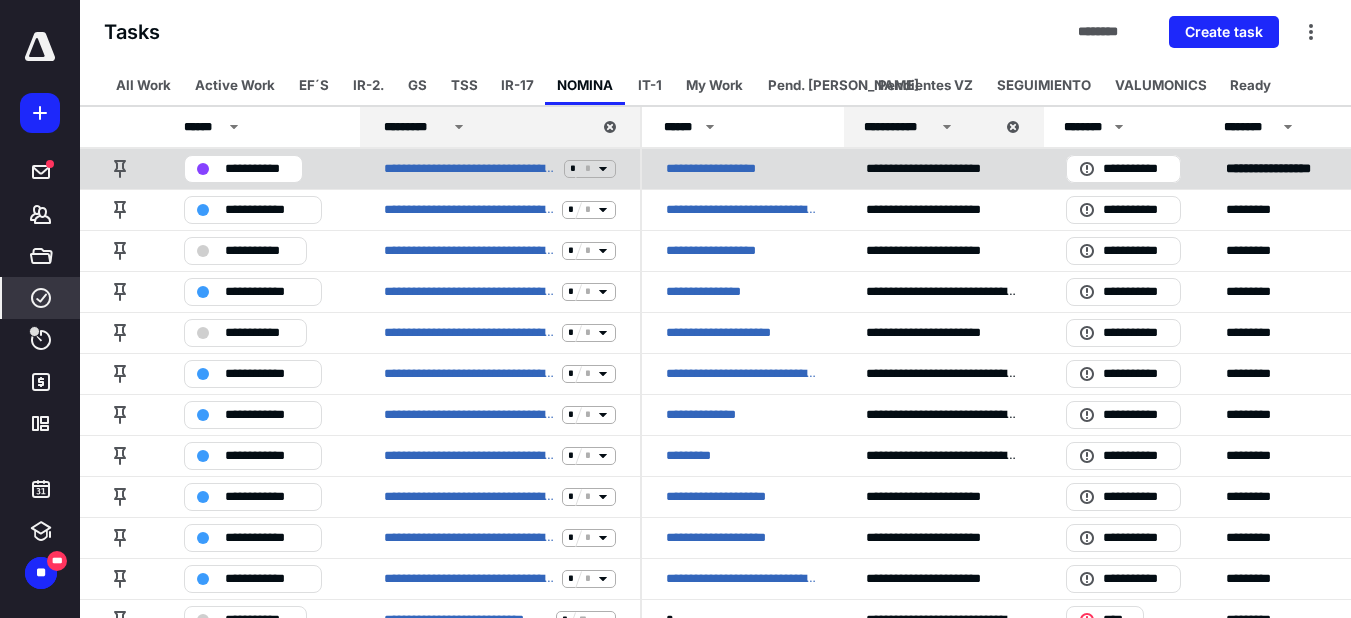 click on "**********" at bounding box center [257, 169] 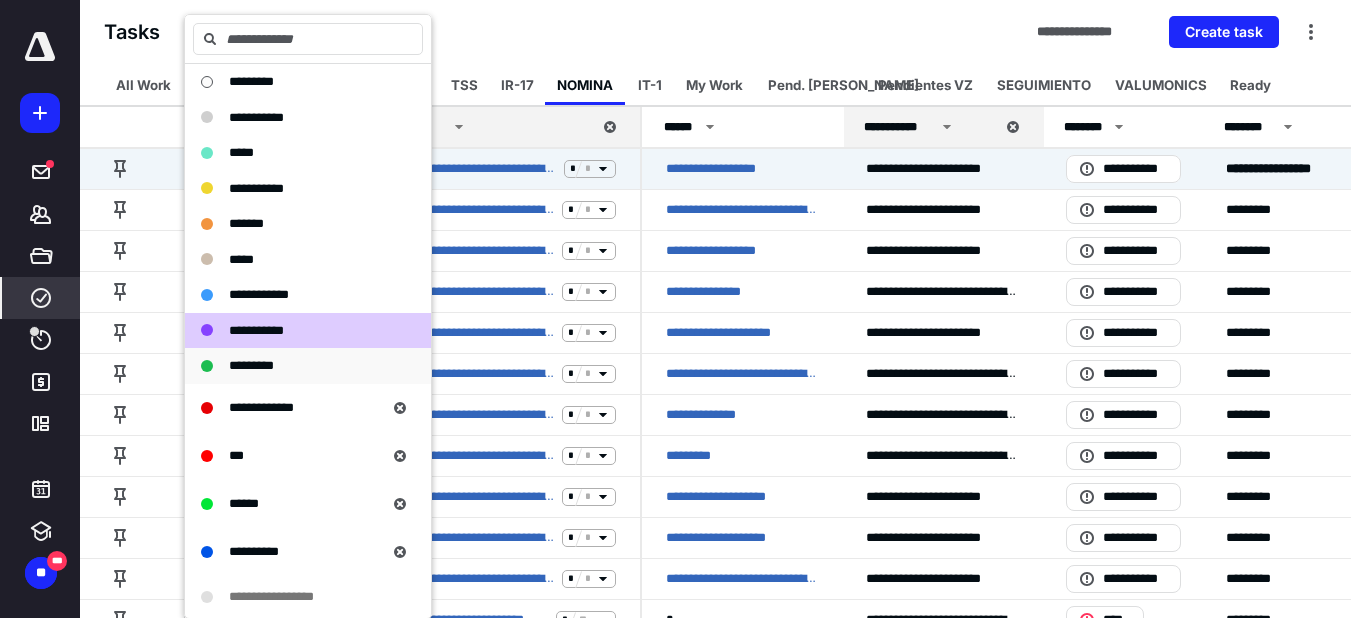 click on "*********" at bounding box center [251, 365] 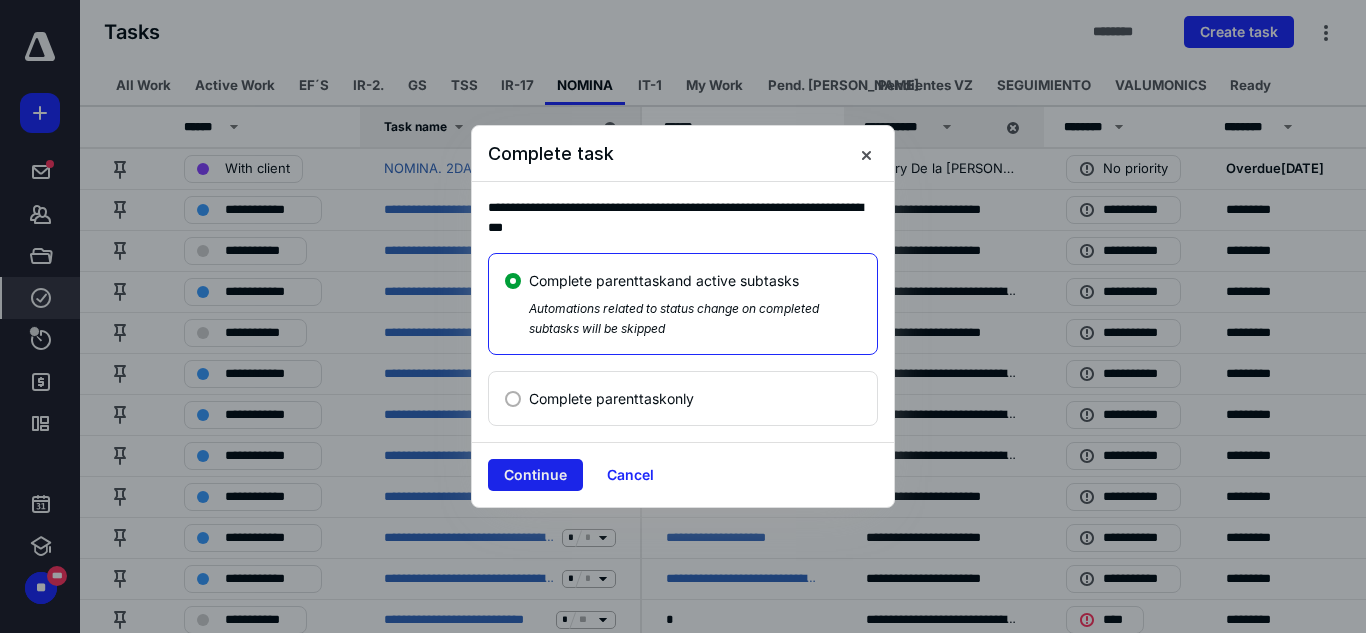 click on "Continue" at bounding box center (535, 475) 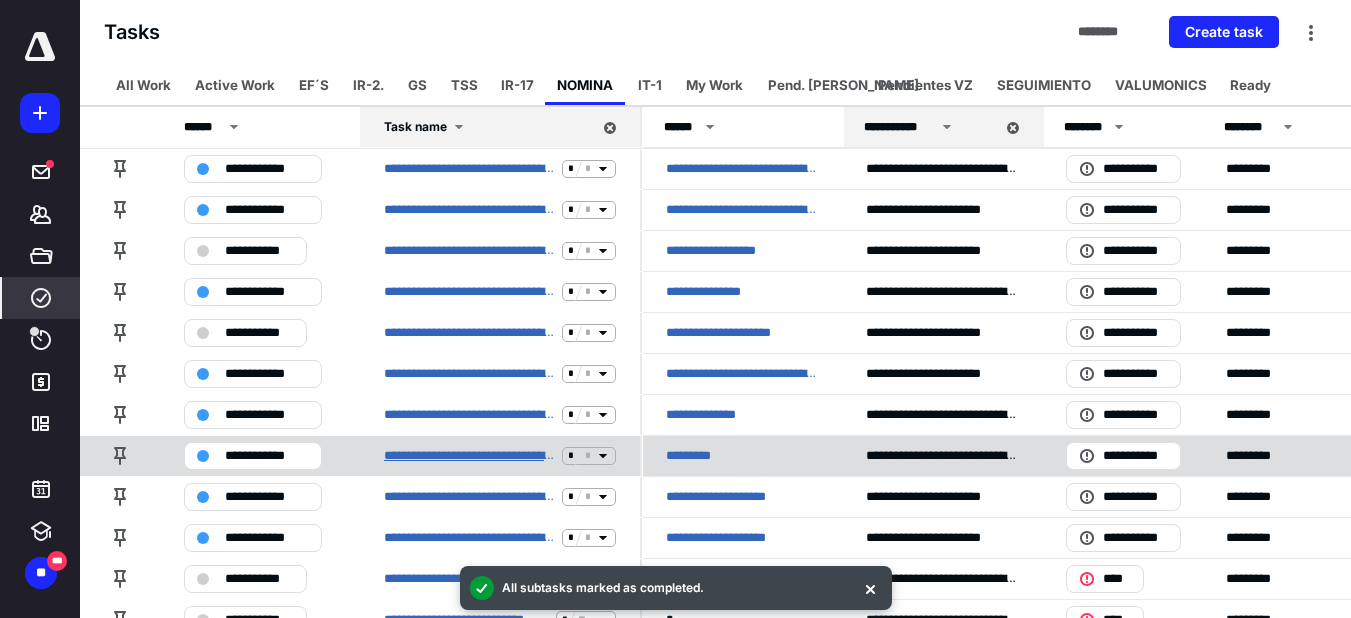 scroll, scrollTop: 170, scrollLeft: 0, axis: vertical 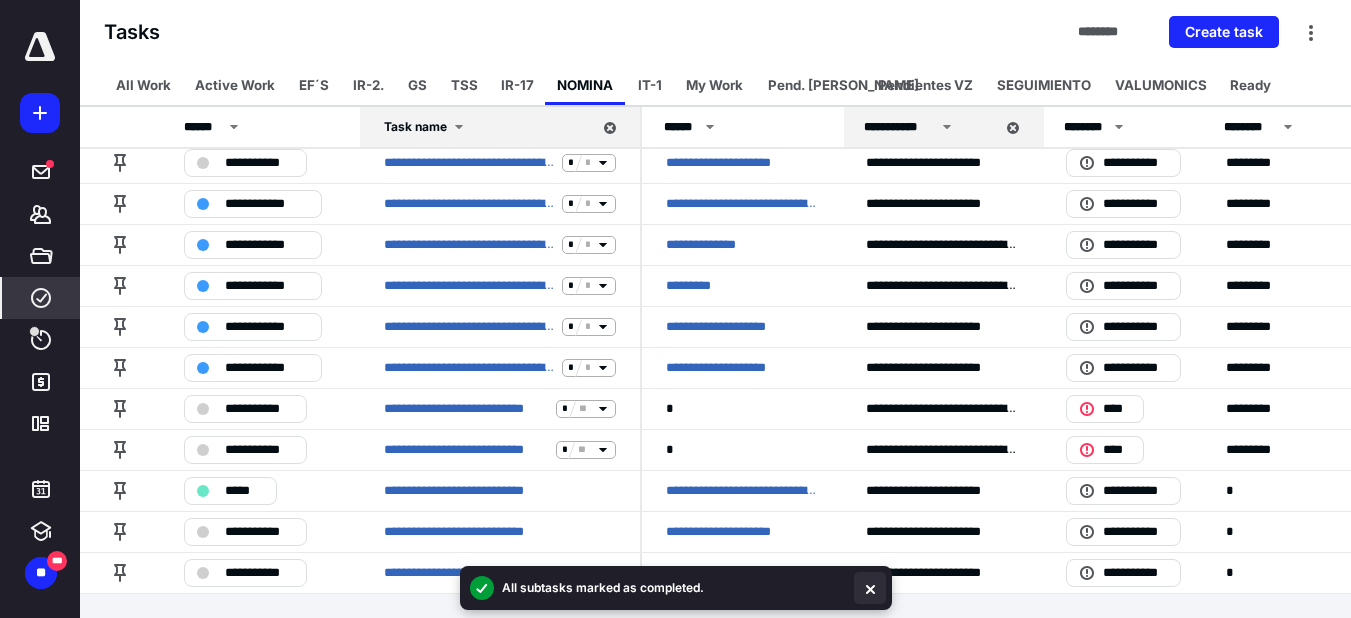 click at bounding box center [870, 588] 